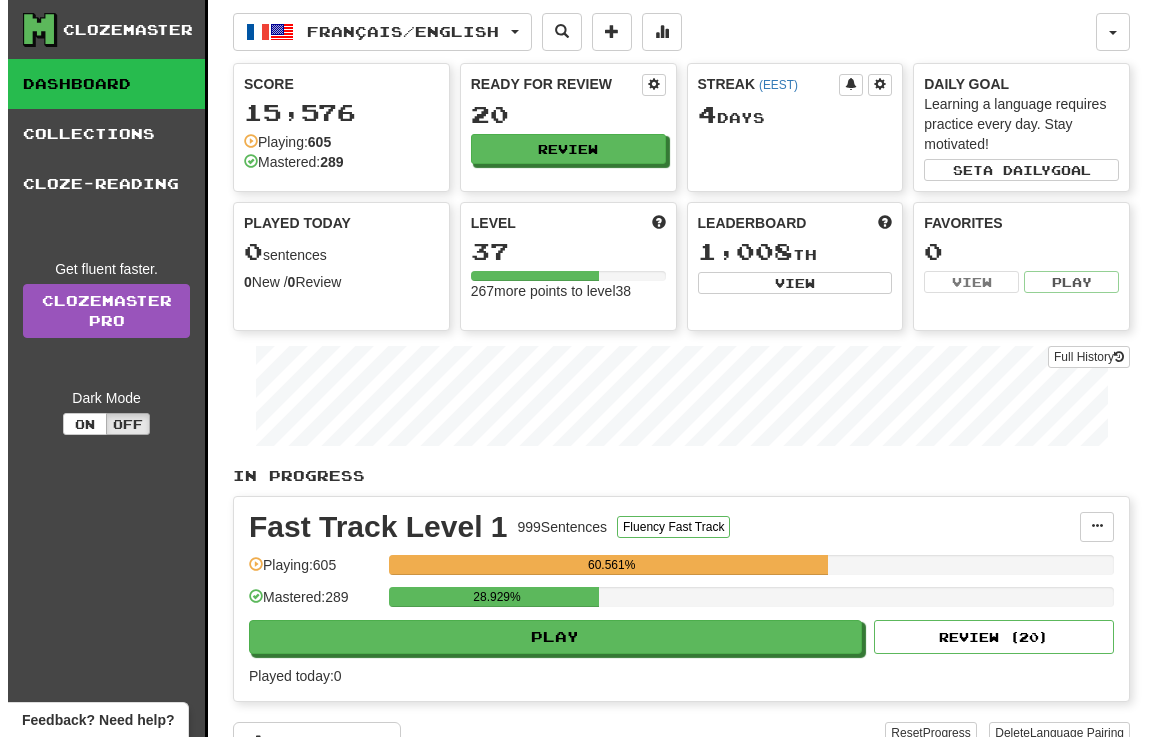 scroll, scrollTop: 0, scrollLeft: 0, axis: both 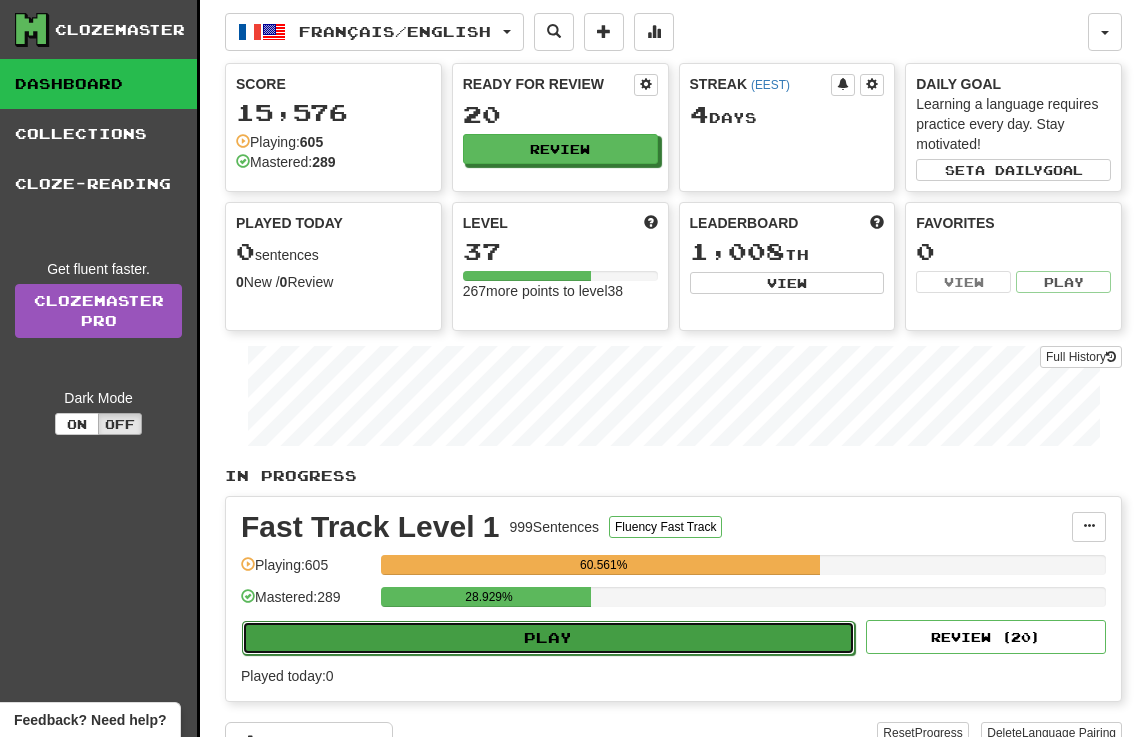click on "Play" at bounding box center [548, 638] 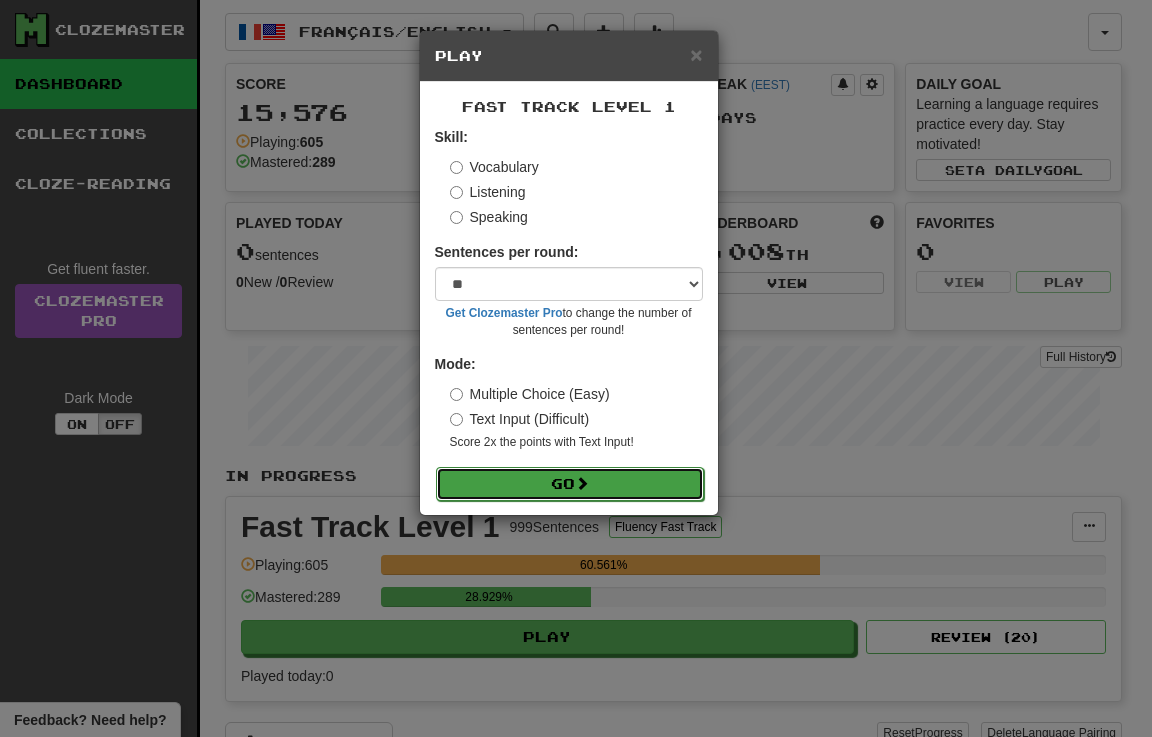 click on "Go" at bounding box center (570, 484) 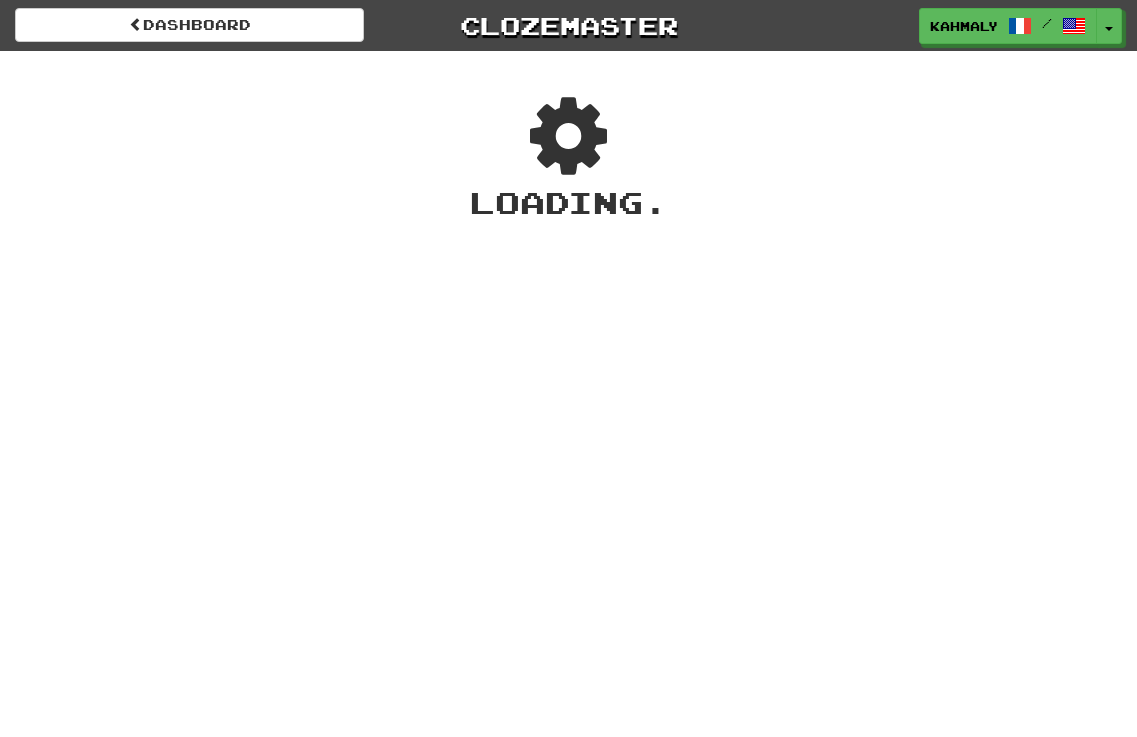 scroll, scrollTop: 0, scrollLeft: 0, axis: both 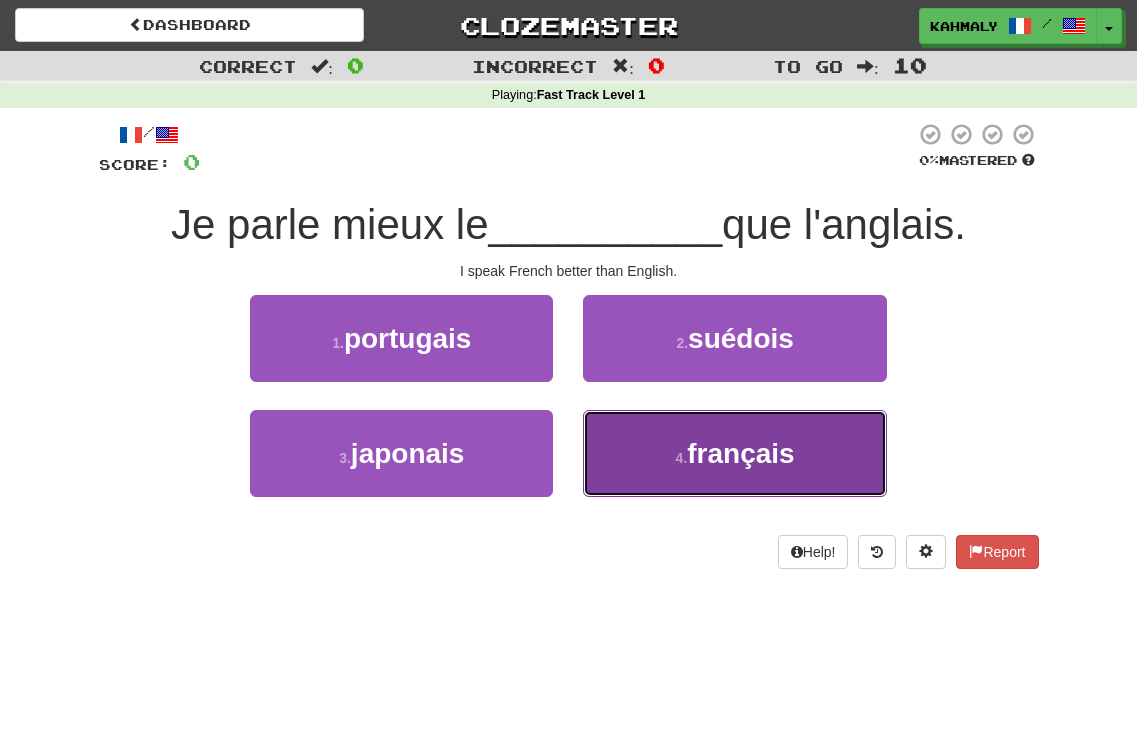 click on "français" at bounding box center [740, 453] 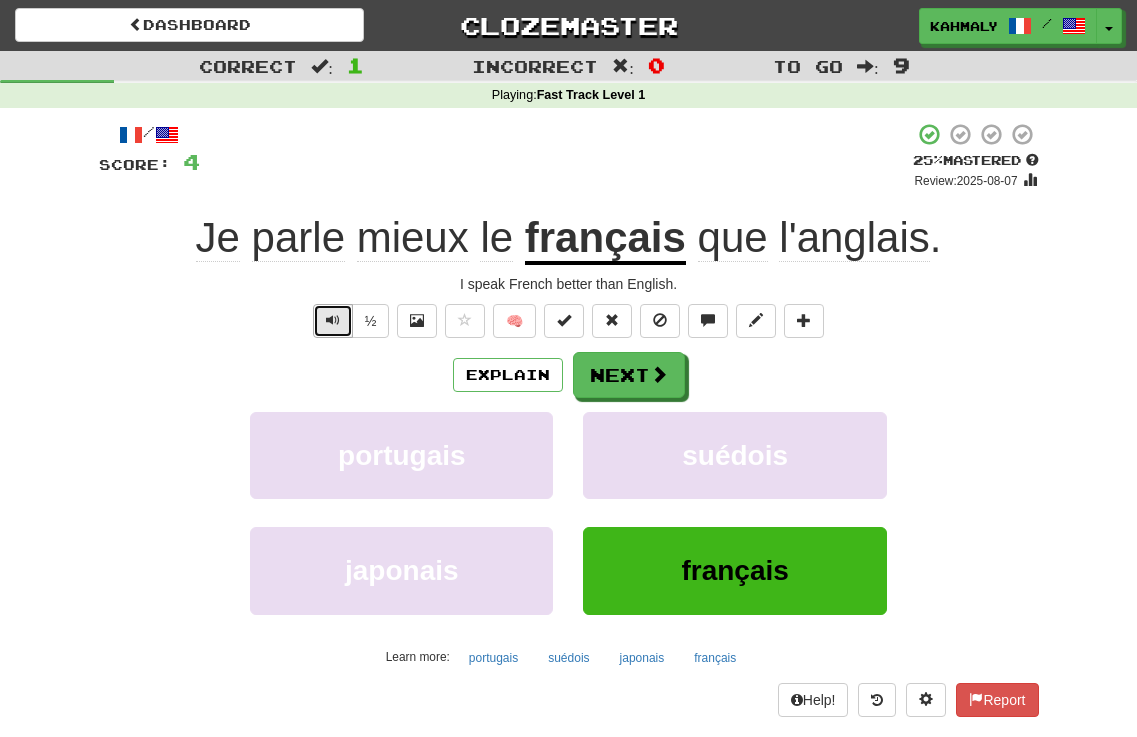 click at bounding box center [333, 320] 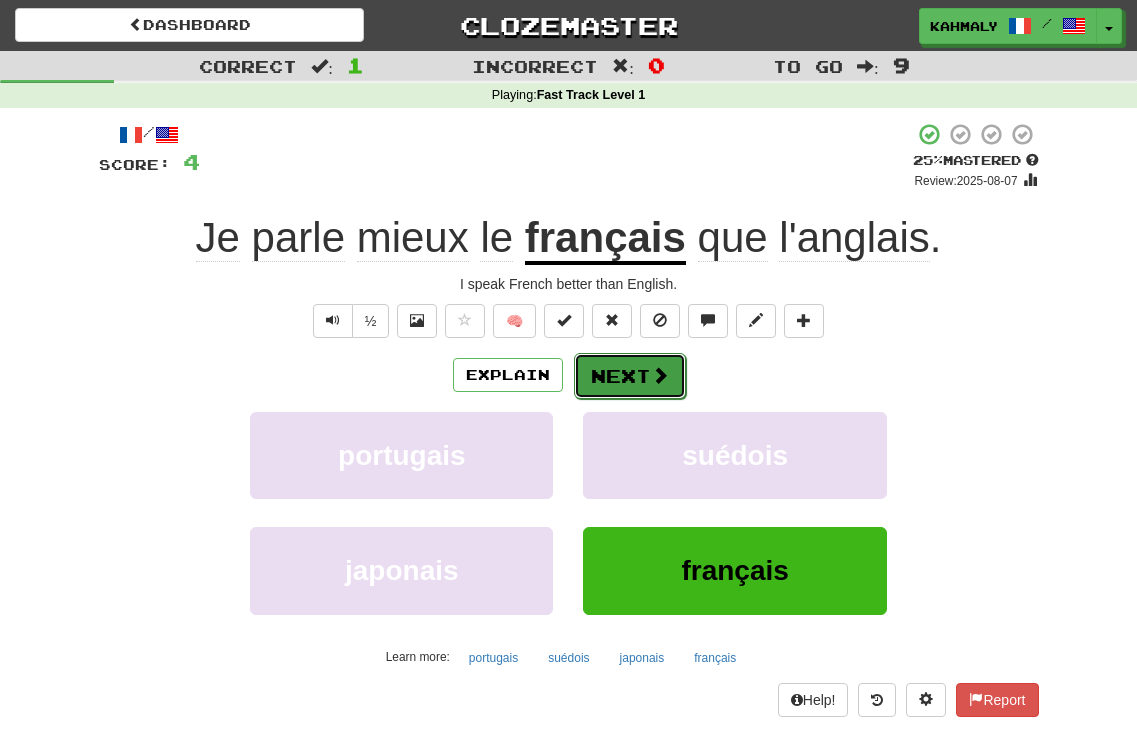 click on "Next" at bounding box center [630, 376] 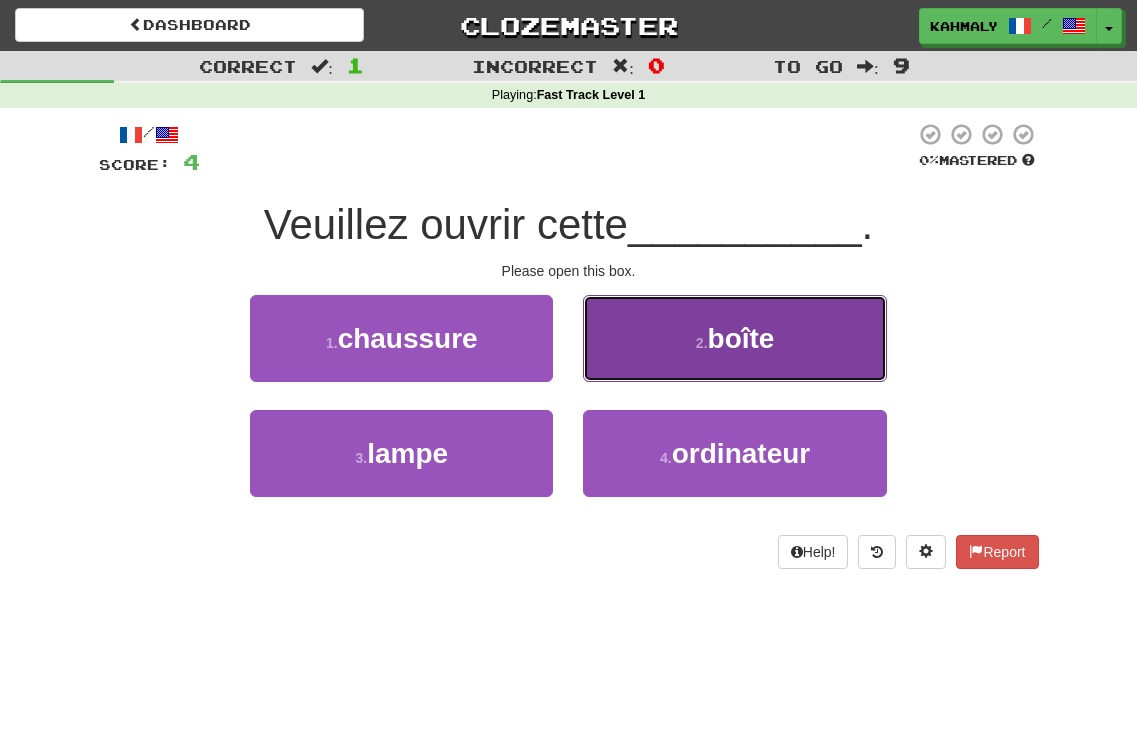 click on "2 ." at bounding box center [702, 343] 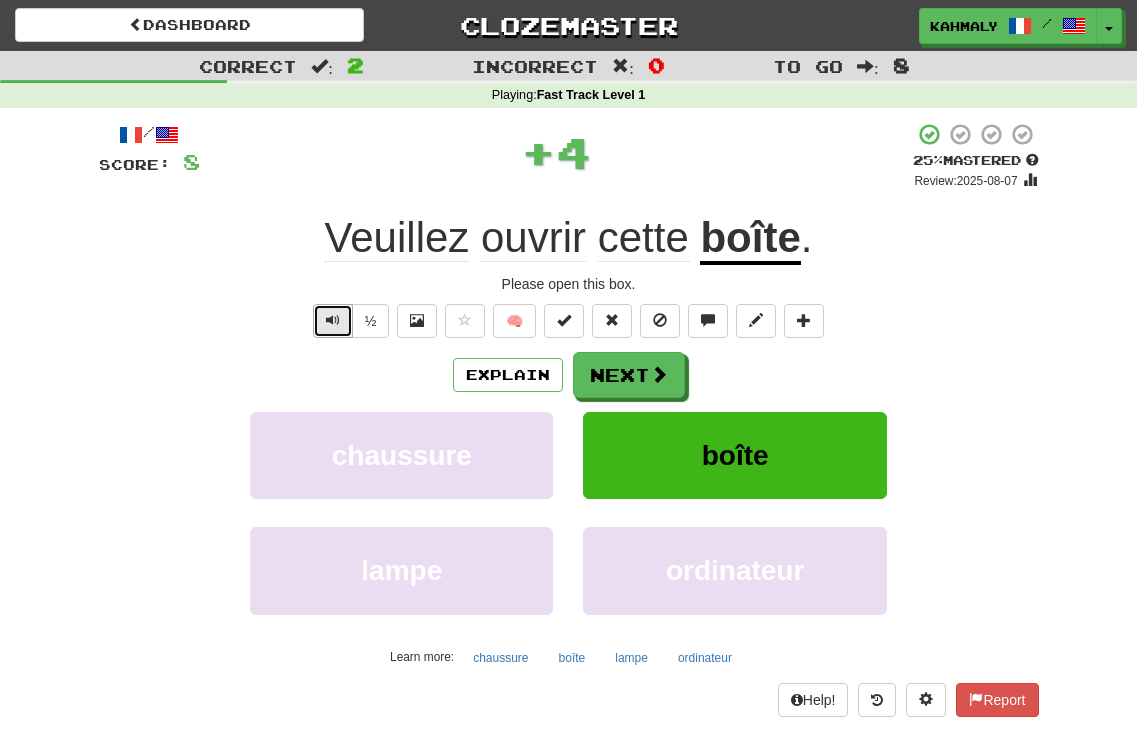 click at bounding box center (333, 320) 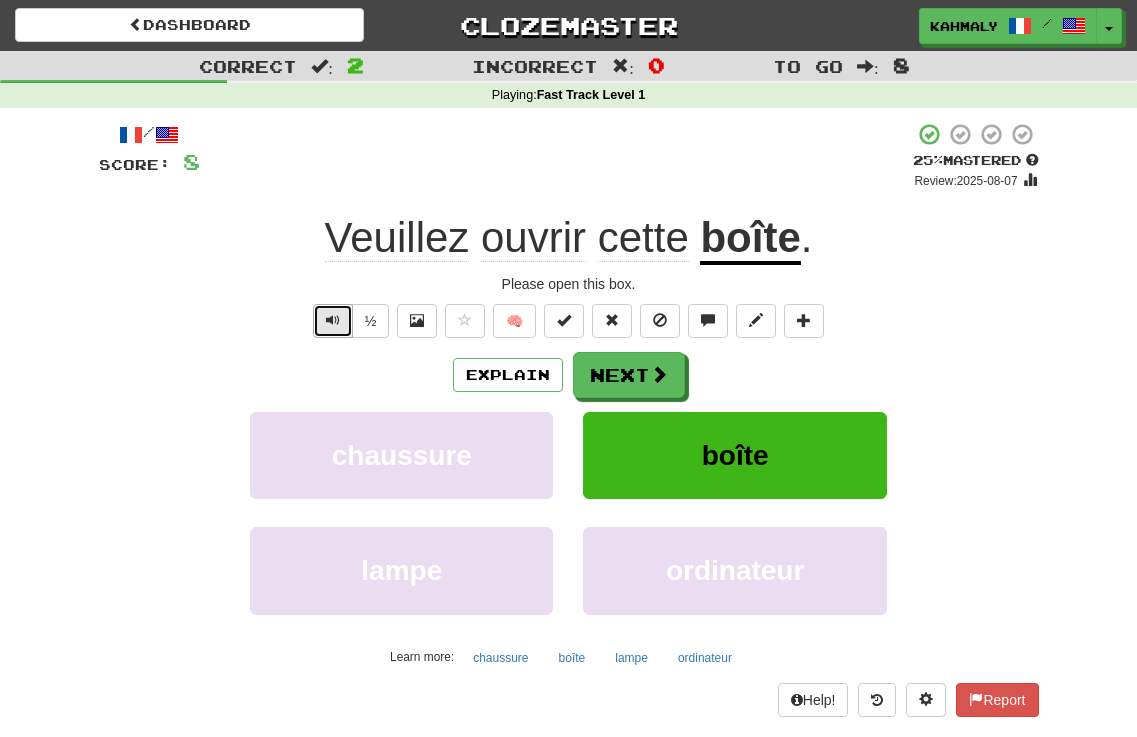 click at bounding box center [333, 320] 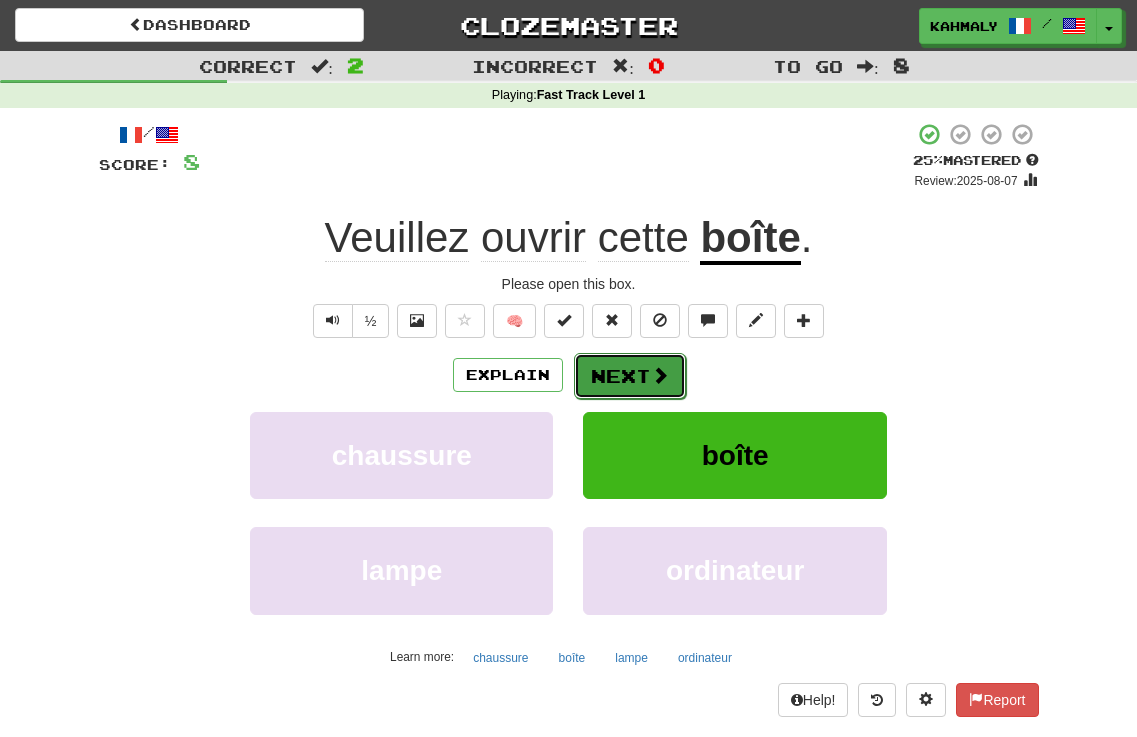 click on "Next" at bounding box center (630, 376) 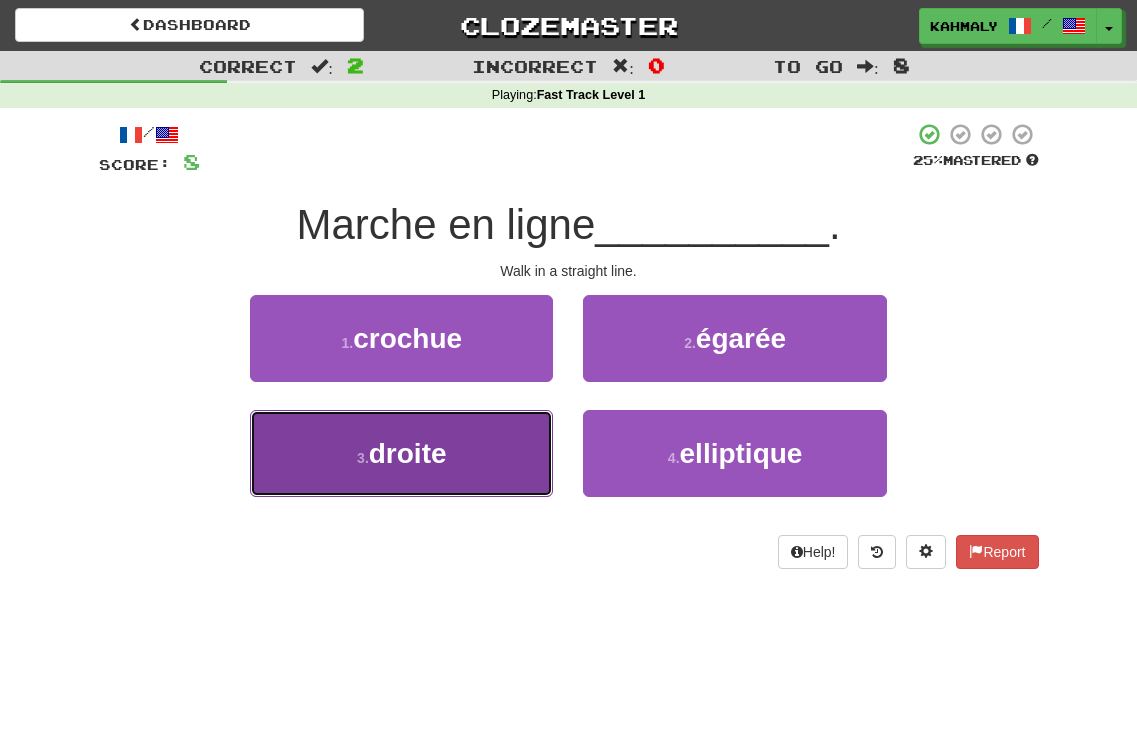 click on "droite" at bounding box center [408, 453] 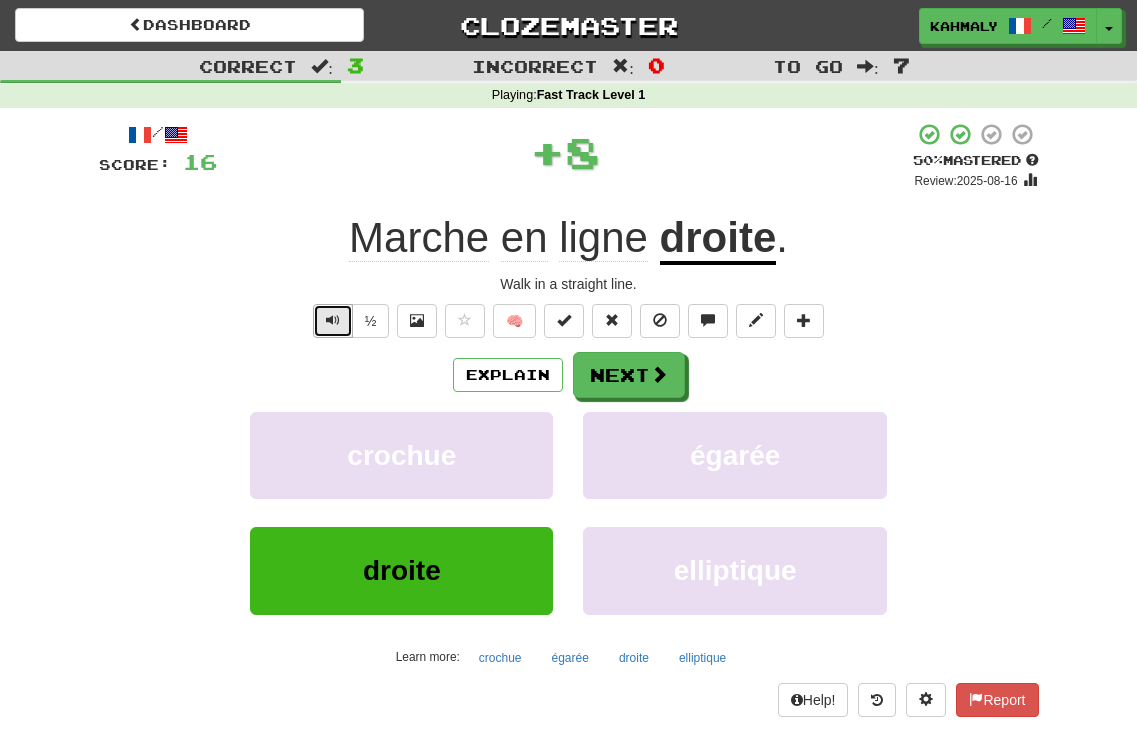 click at bounding box center [333, 320] 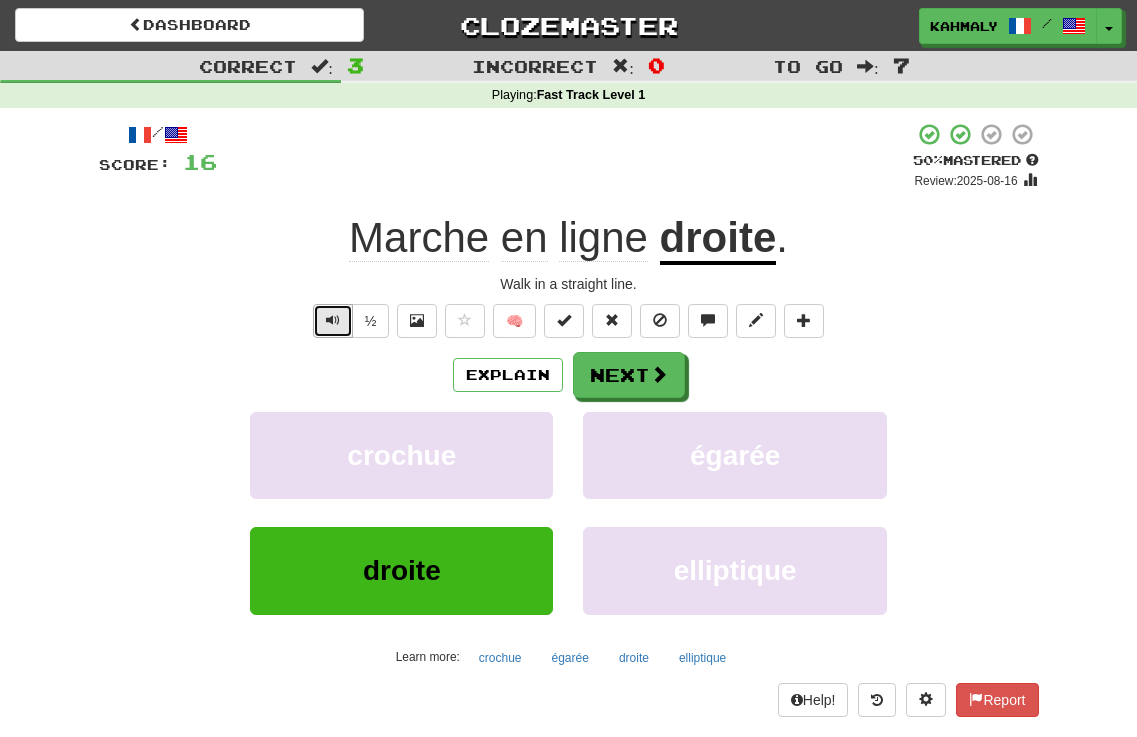 click at bounding box center (333, 320) 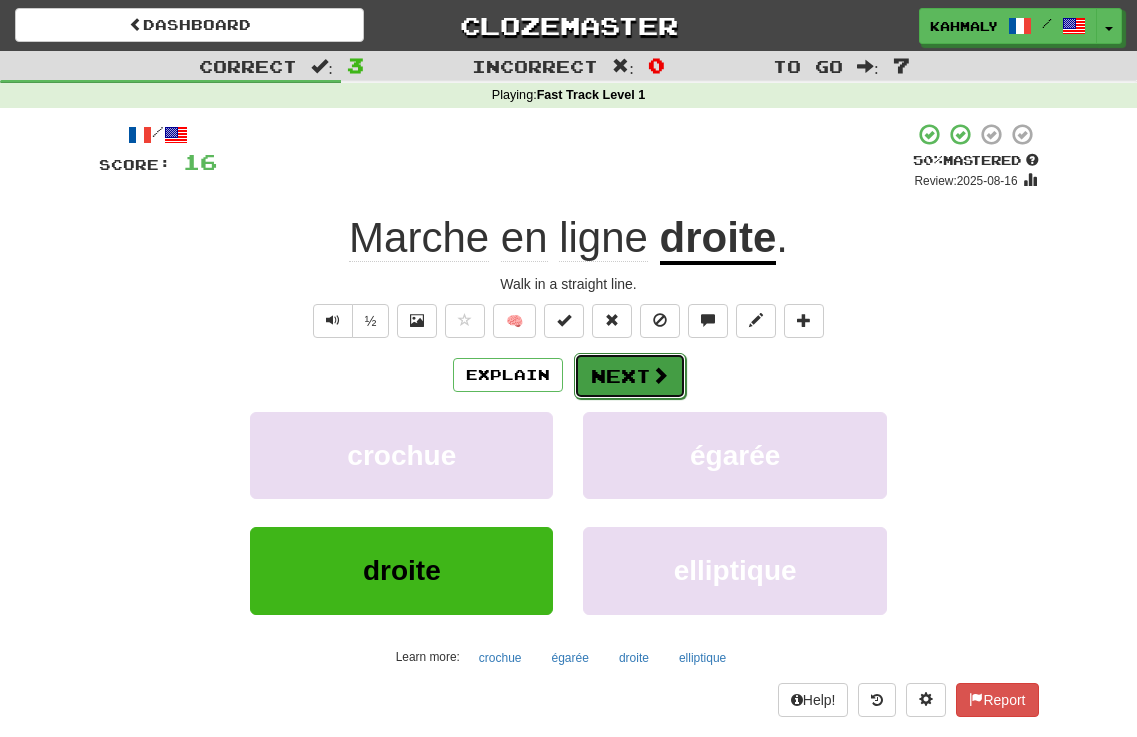 click on "Next" at bounding box center [630, 376] 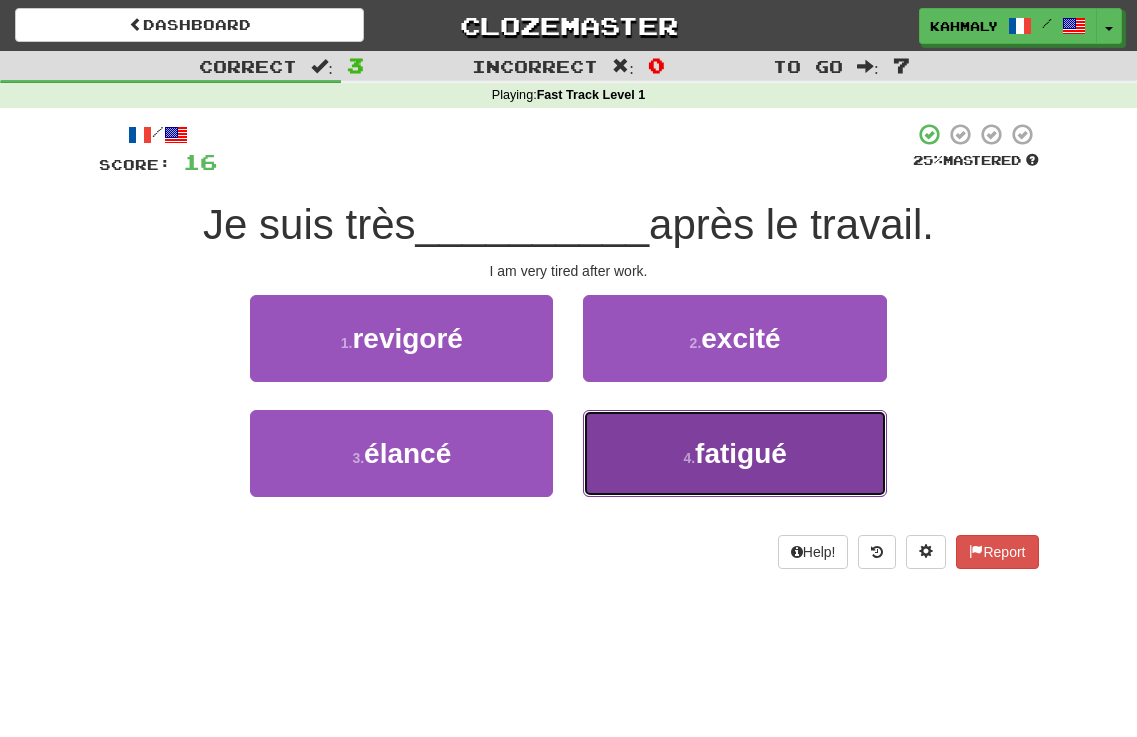 click on "fatigué" at bounding box center (741, 453) 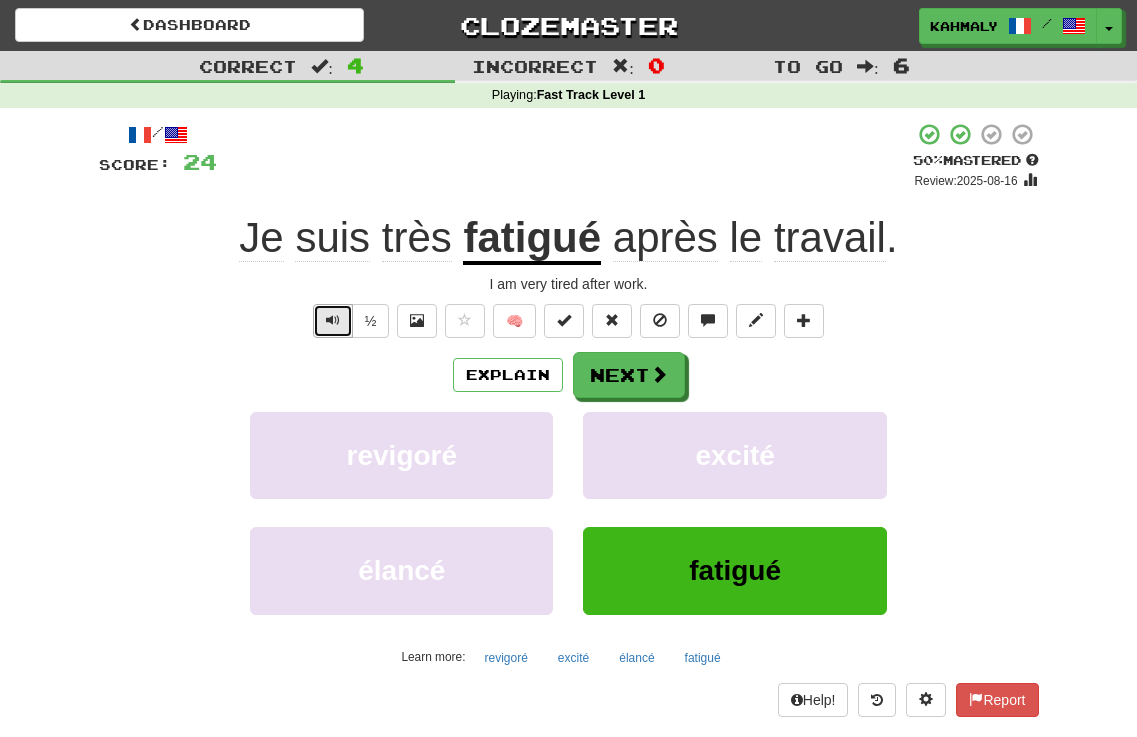click at bounding box center (333, 321) 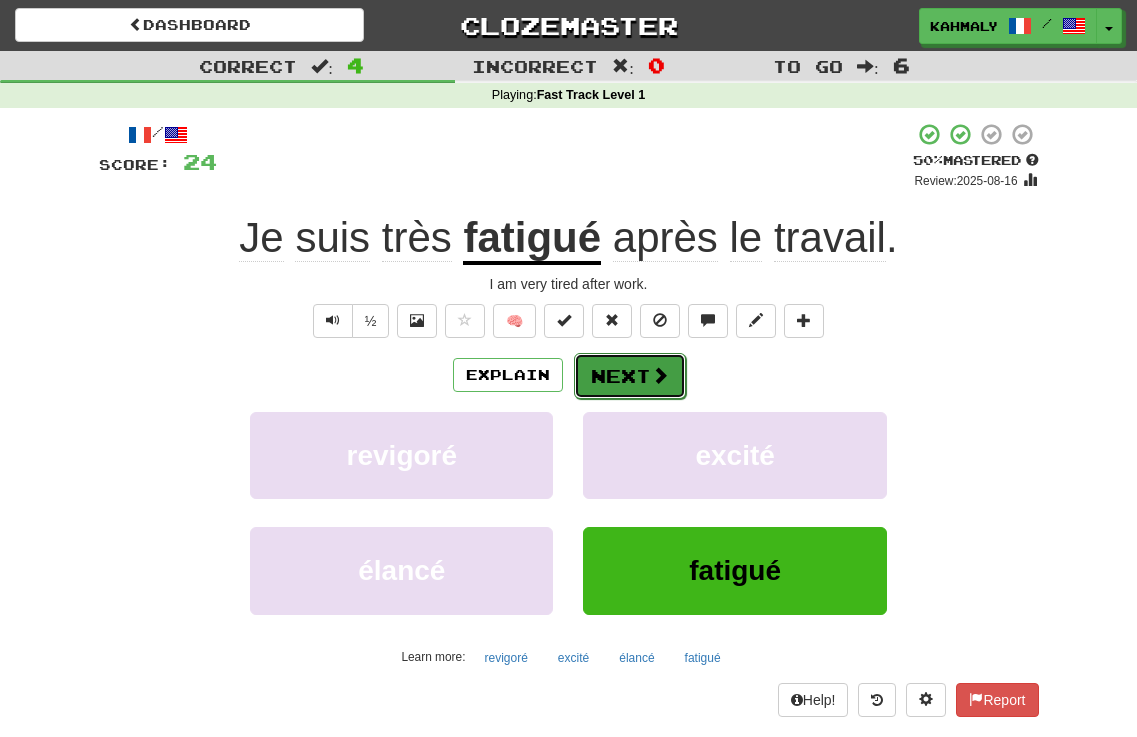 click on "Next" at bounding box center (630, 376) 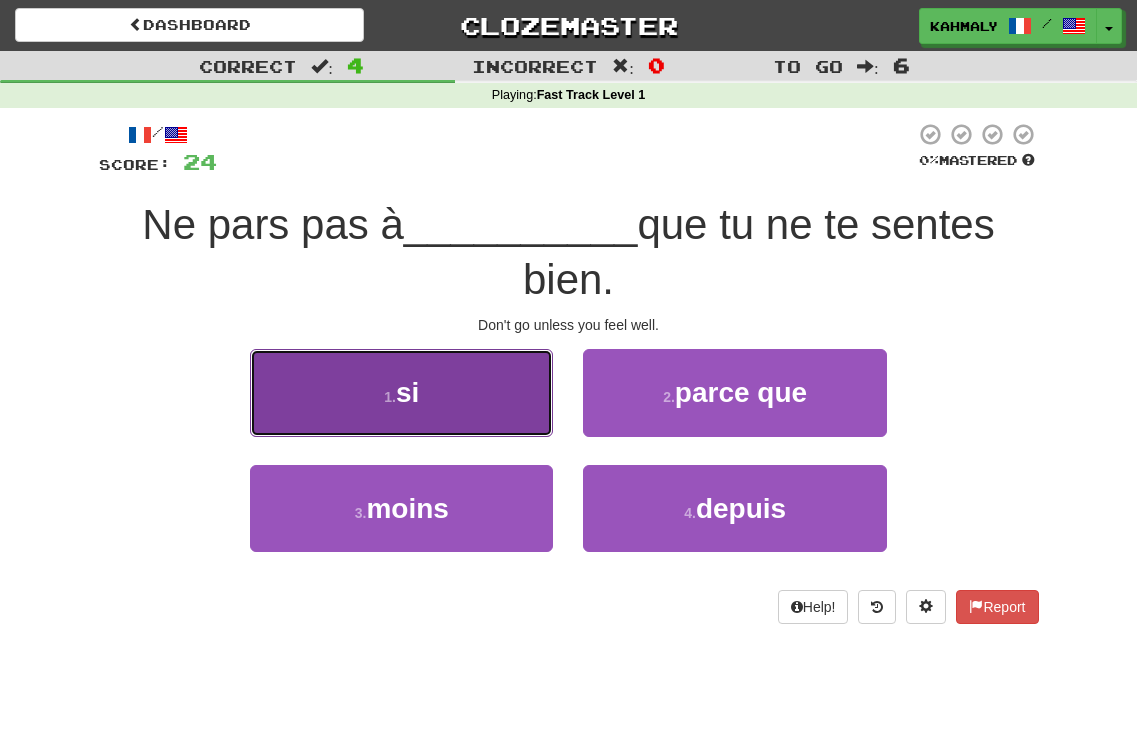 click on "1 .  si" at bounding box center [401, 392] 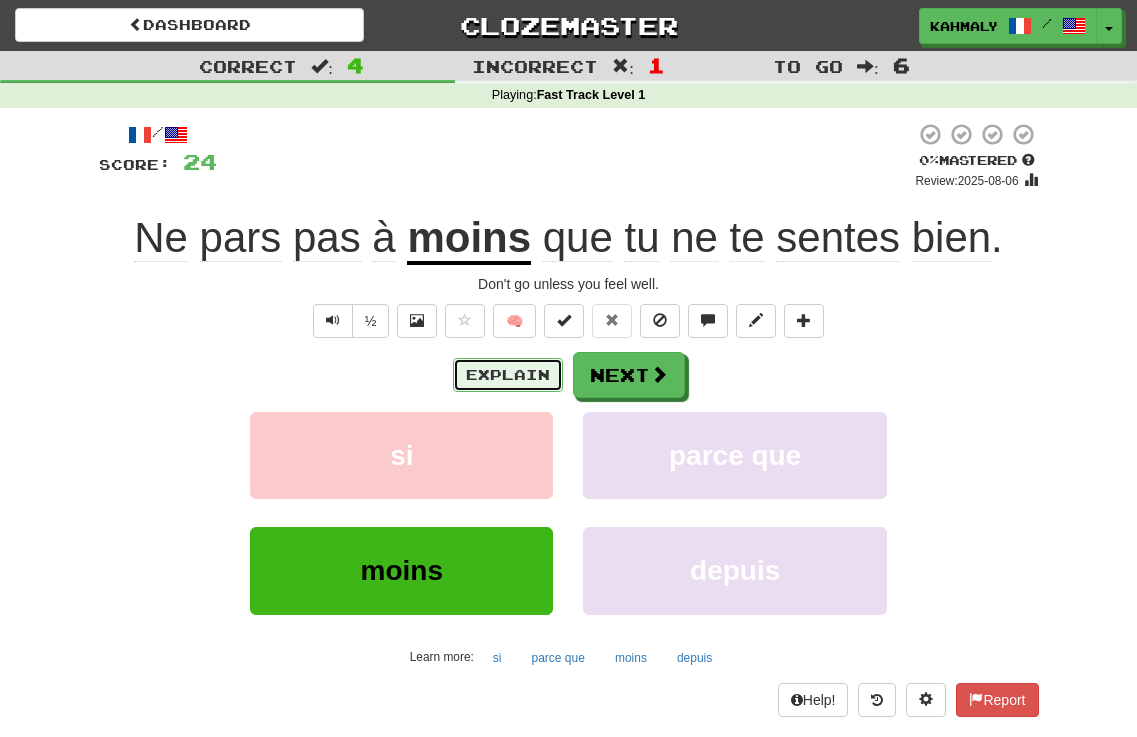 click on "Explain" at bounding box center (508, 375) 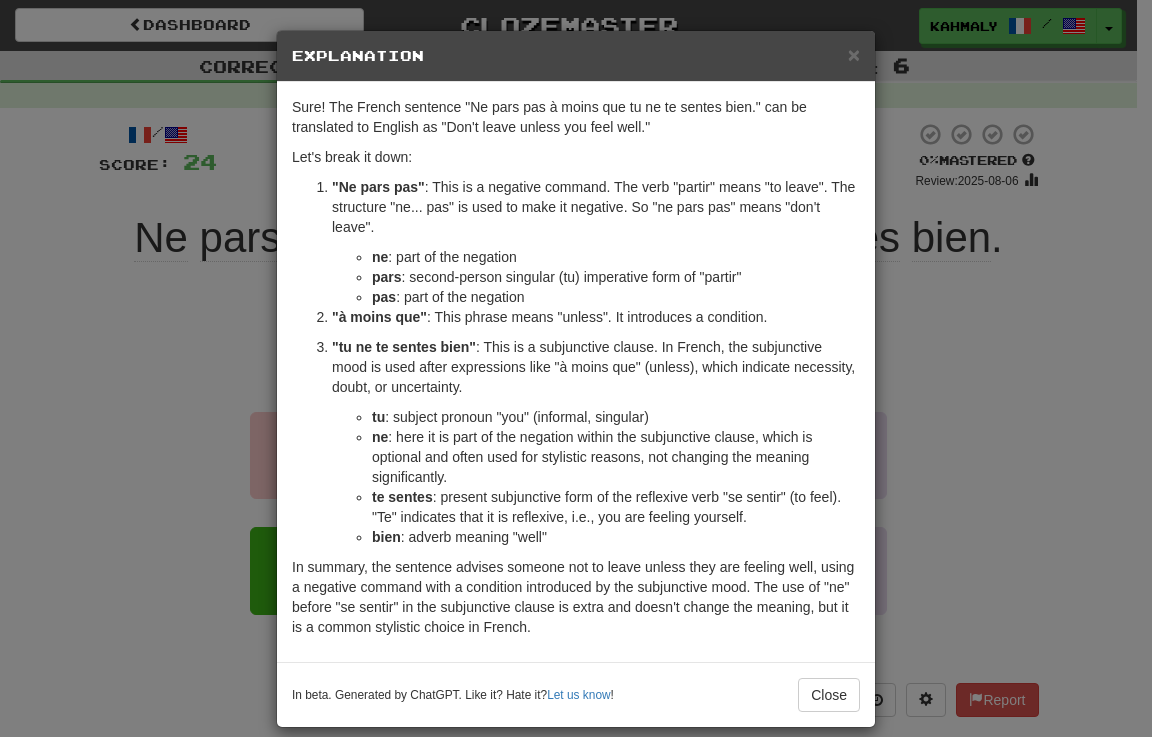 click on "× Explanation Sure! The French sentence "Ne pars pas à moins que tu ne te sentes bien." can be translated to English as "Don't leave unless you feel well."
Let's break it down:
"Ne pars pas" : This is a negative command. The verb "partir" means "to leave". The structure "ne... pas" is used to make it negative. So "ne pars pas" means "don't leave".
ne : part of the negation
pars : second-person singular (tu) imperative form of "partir"
pas : part of the negation
"à moins que" : This phrase means "unless". It introduces a condition.
"tu ne te sentes bien" : This is a subjunctive clause. In French, the subjunctive mood is used after expressions like "à moins que" (unless), which indicate necessity, doubt, or uncertainty.
tu : subject pronoun "you" (informal, singular)
ne : here it is part of the negation within the subjunctive clause, which is optional and often used for stylistic reasons, not changing the meaning significantly.
te sentes
bien : adverb meaning "well"" at bounding box center [576, 368] 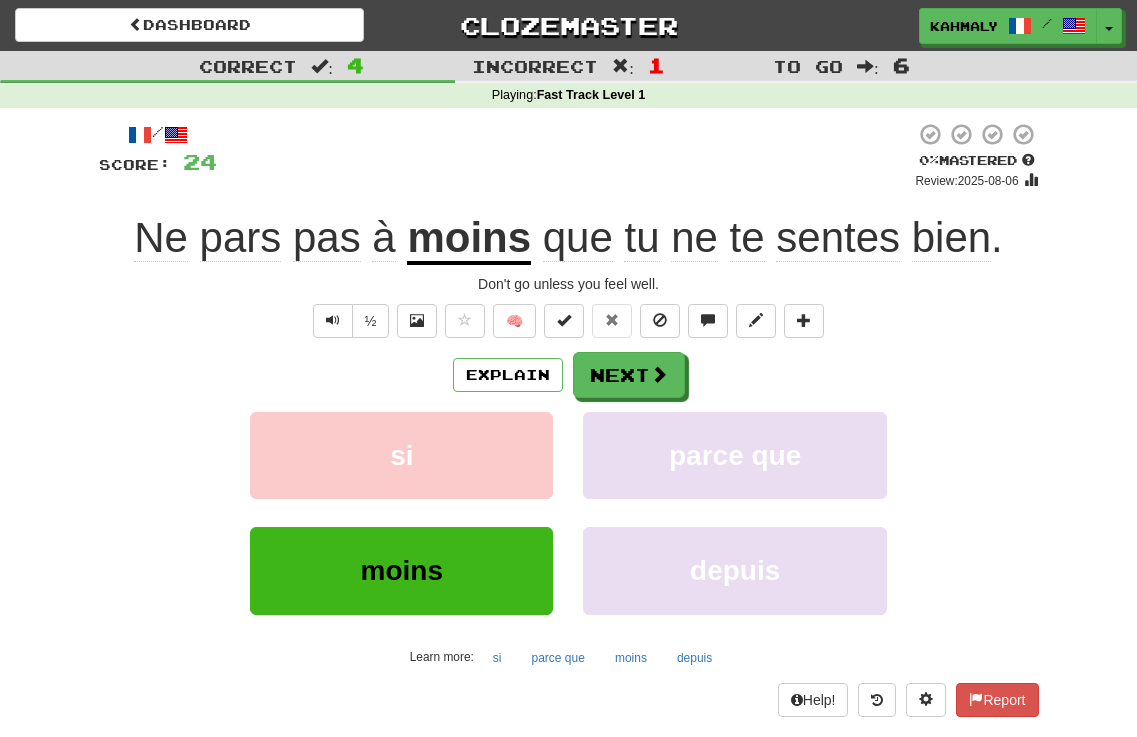 click on "½ 🧠" at bounding box center (569, 321) 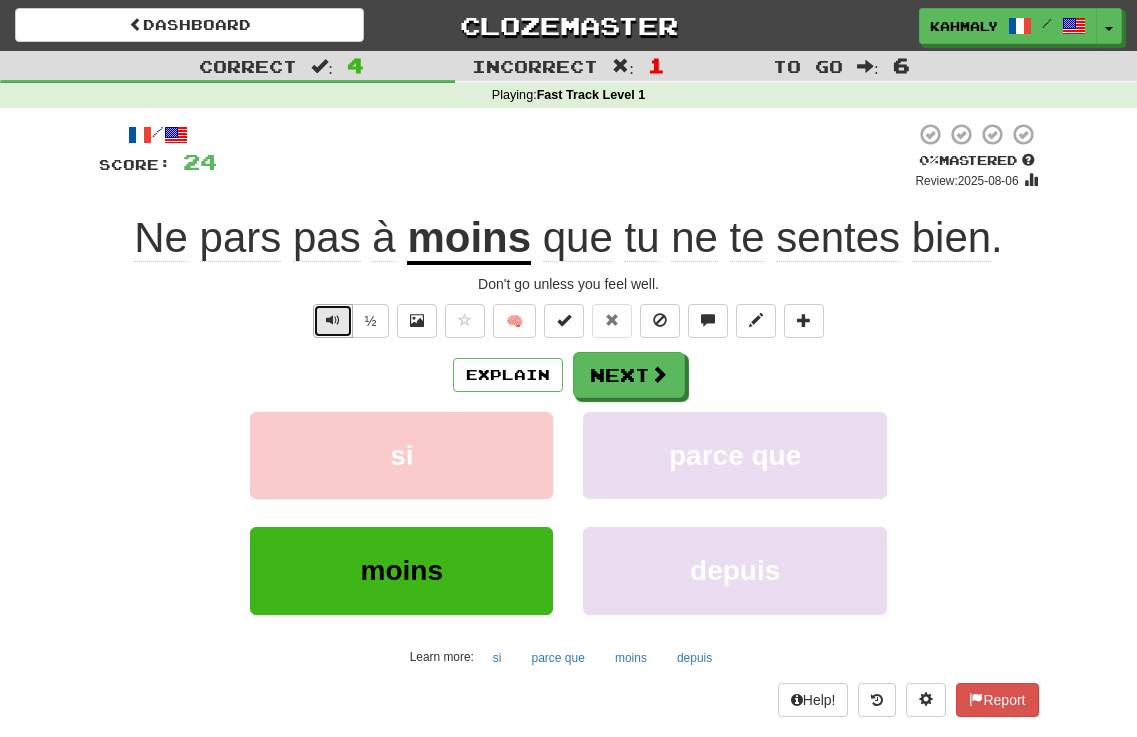 click at bounding box center (333, 320) 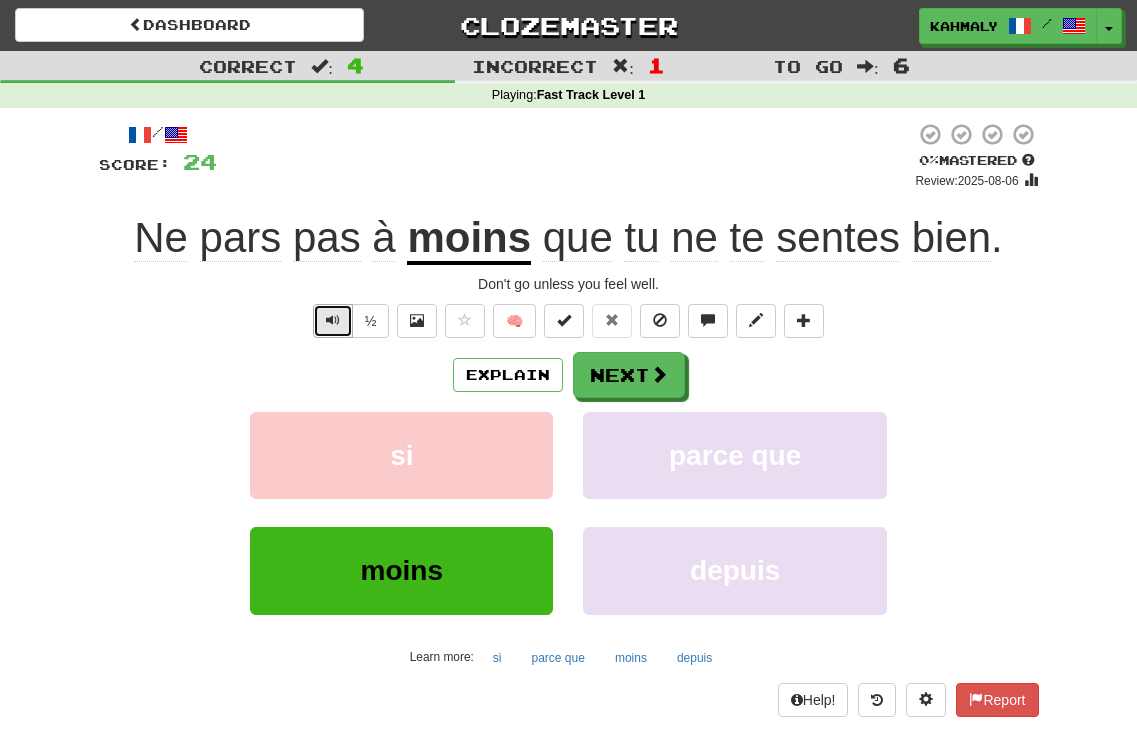 click at bounding box center [333, 320] 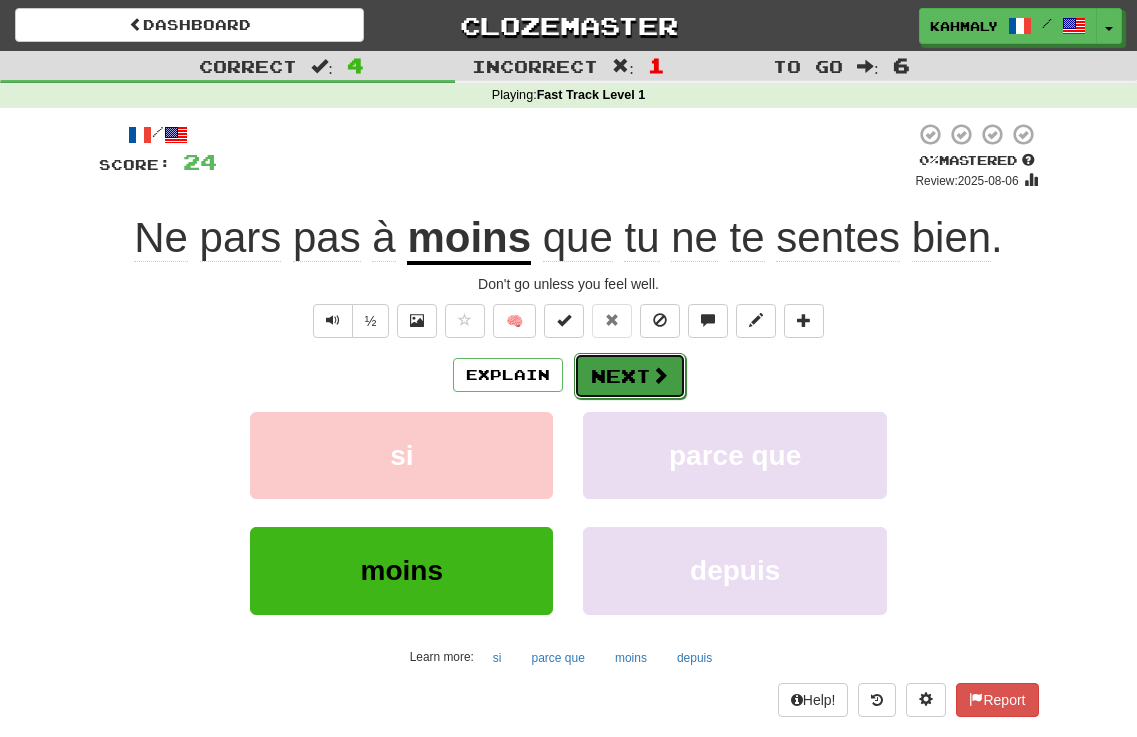 click on "Next" at bounding box center [630, 376] 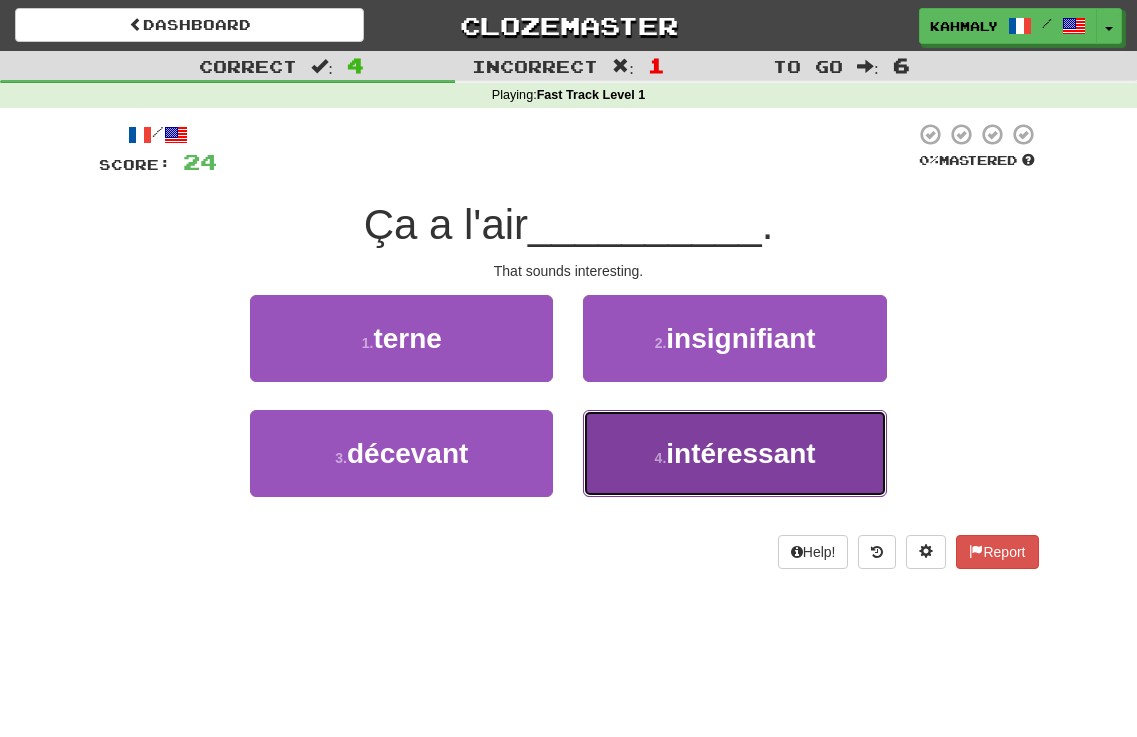 click on "4 .  intéressant" at bounding box center [734, 453] 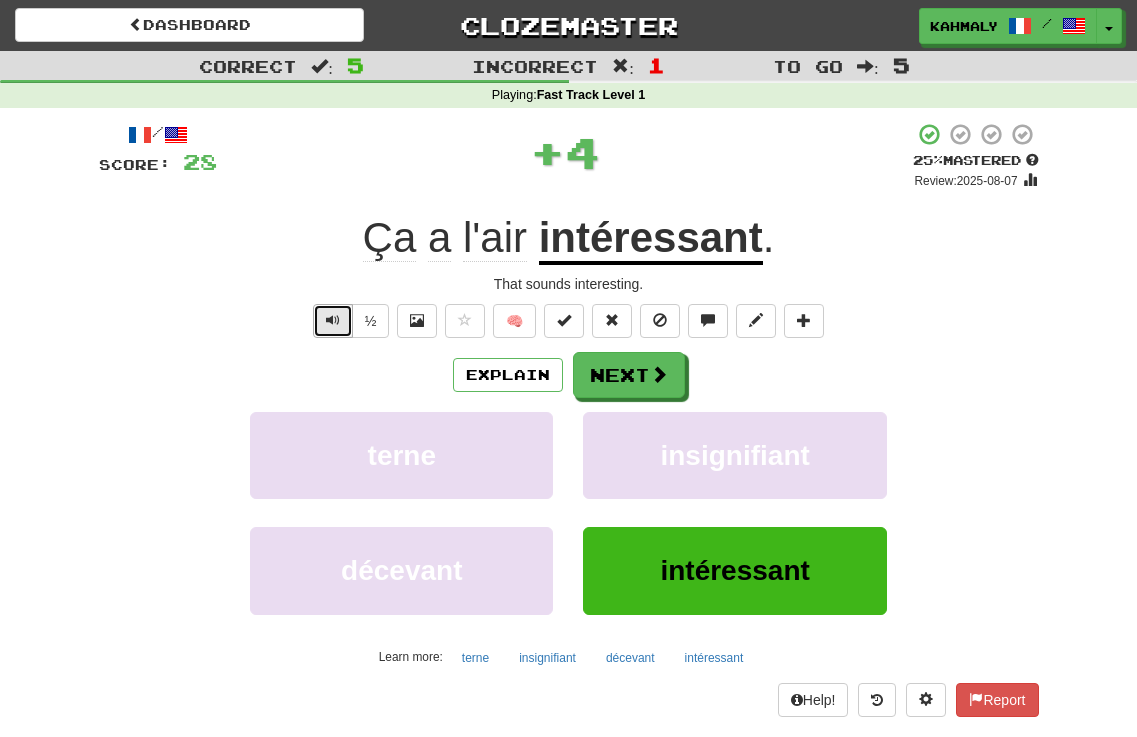 click at bounding box center (333, 320) 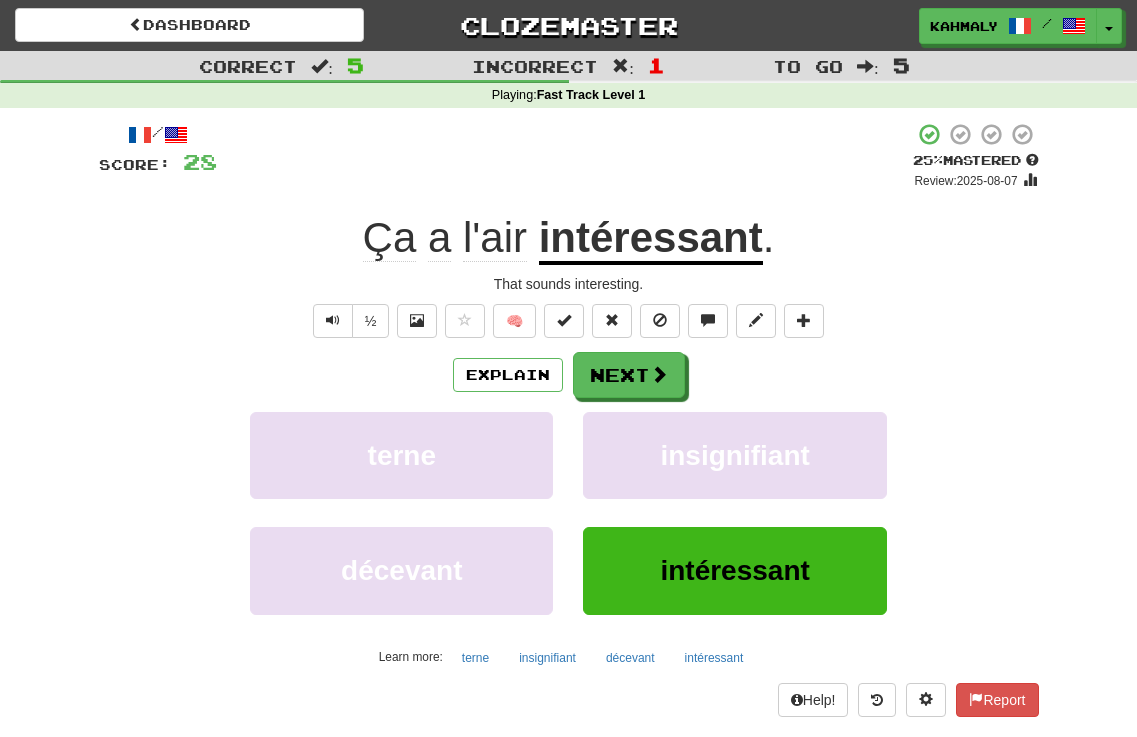 click on "½" at bounding box center [349, 321] 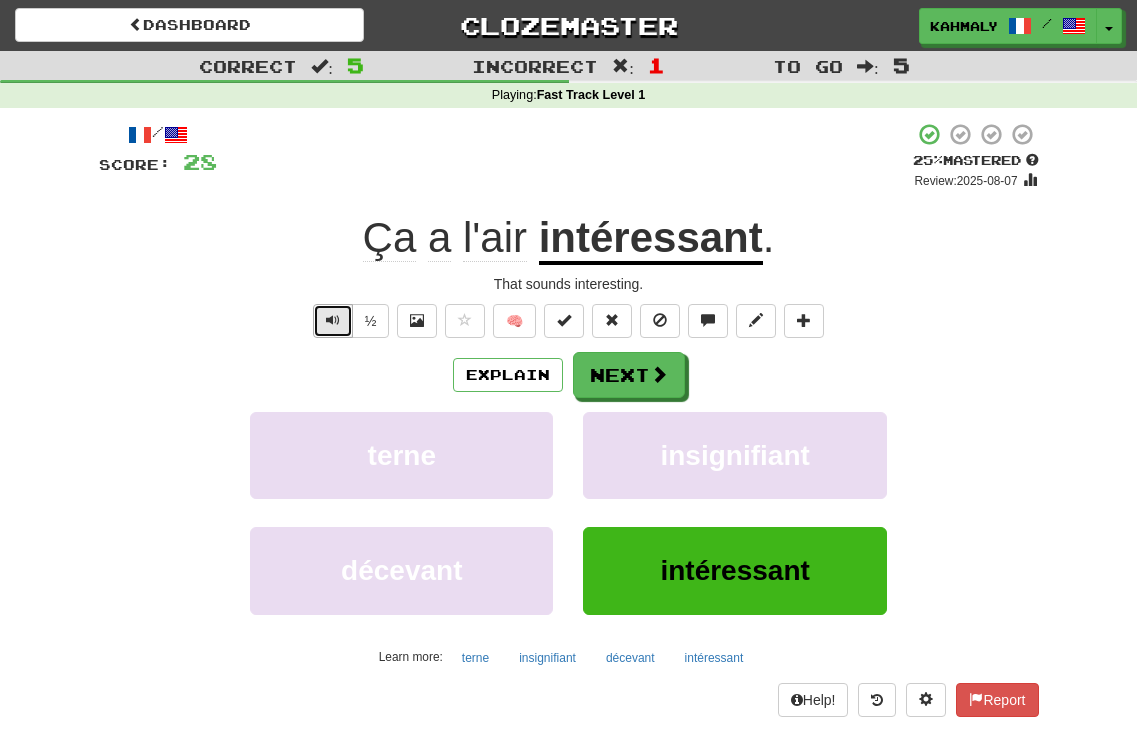 click at bounding box center (333, 321) 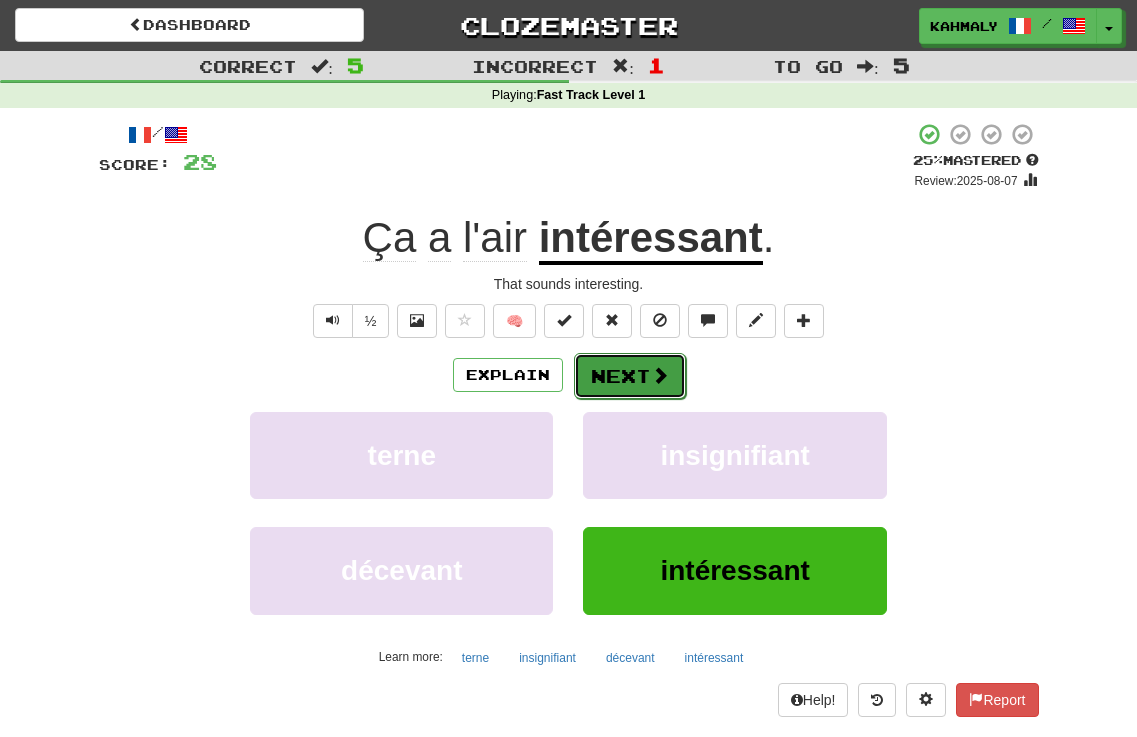 click on "Next" at bounding box center [630, 376] 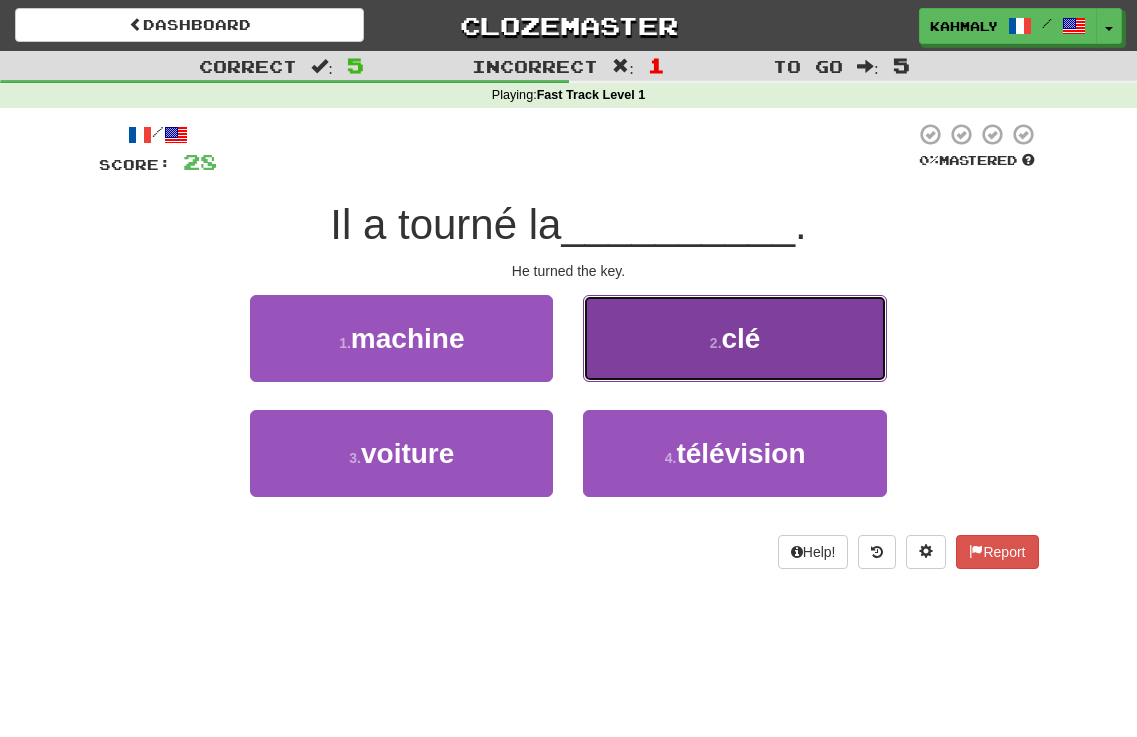click on "2 .  clé" at bounding box center (734, 338) 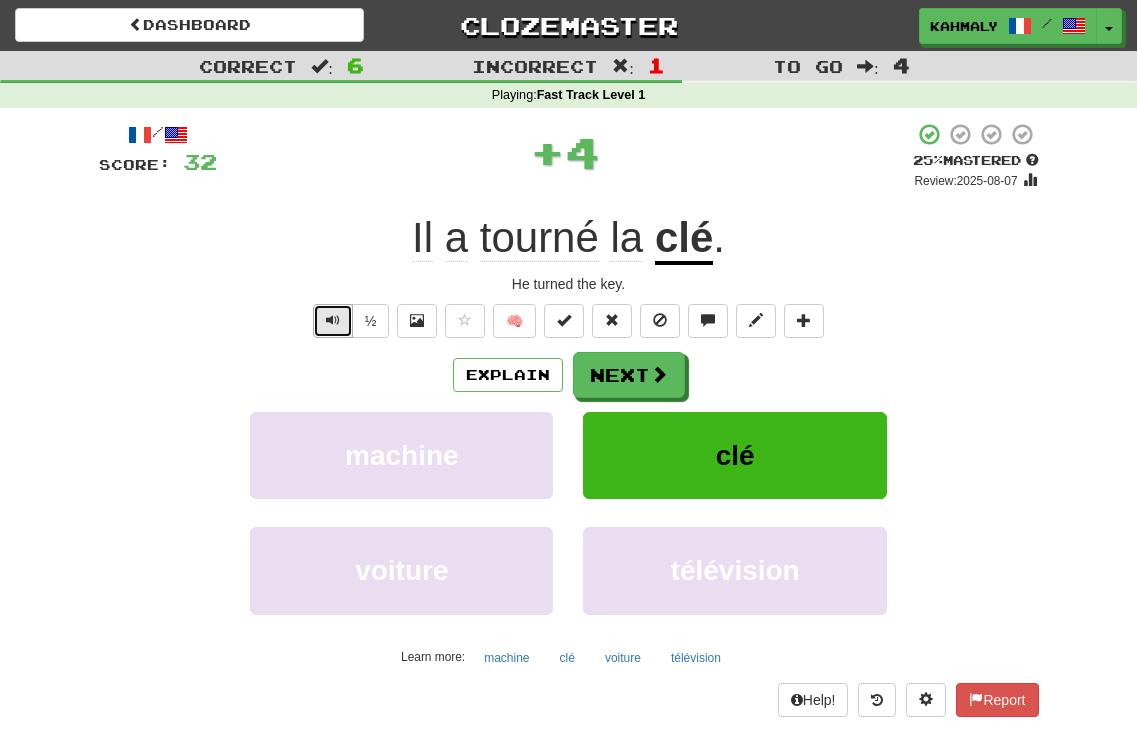 click at bounding box center [333, 321] 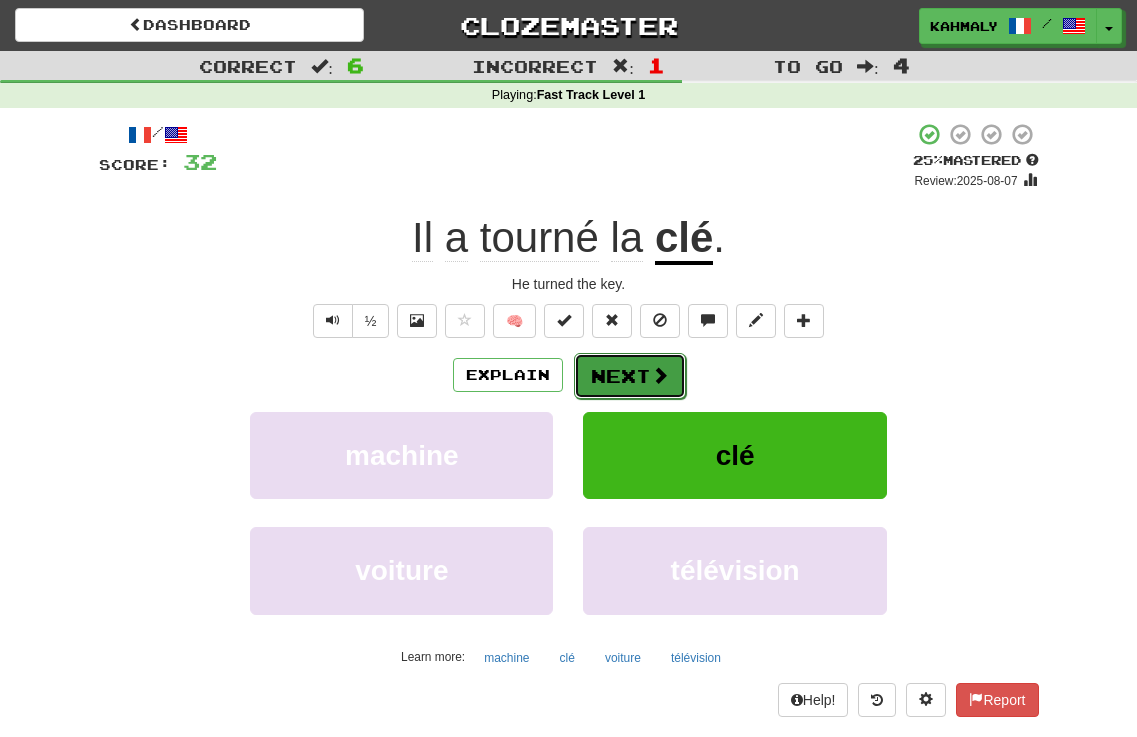click on "Next" at bounding box center [630, 376] 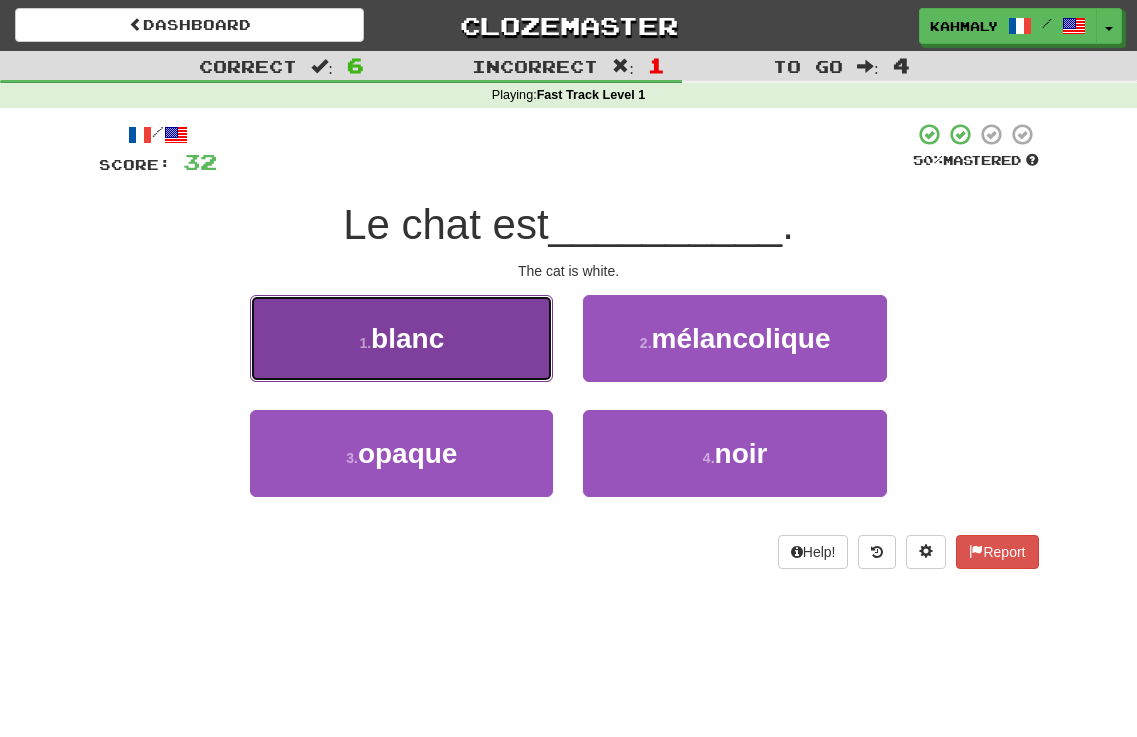 click on "blanc" at bounding box center [407, 338] 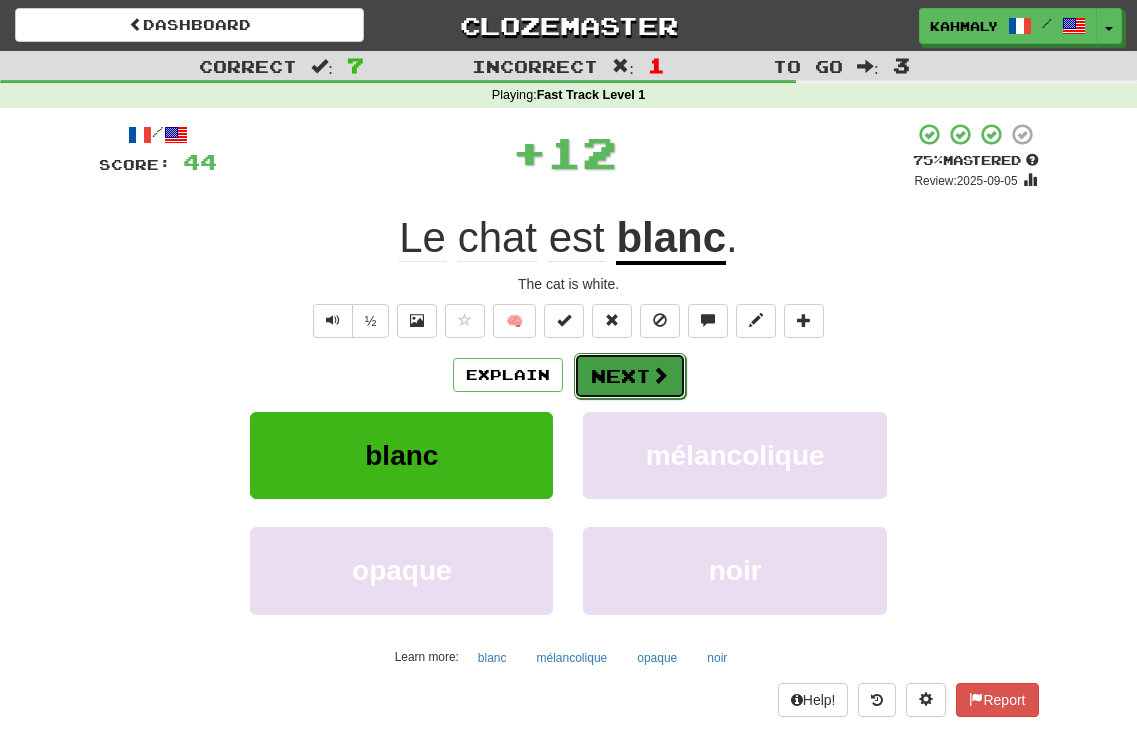 click on "Next" at bounding box center [630, 376] 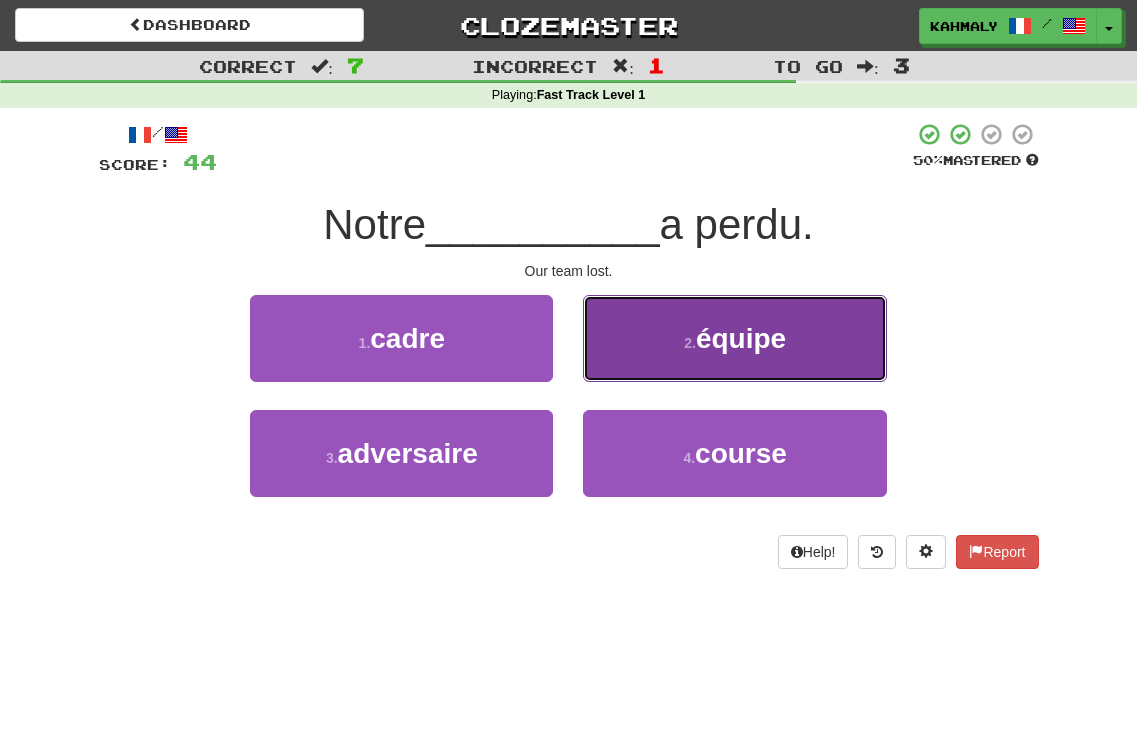 click on "2 .  équipe" at bounding box center (734, 338) 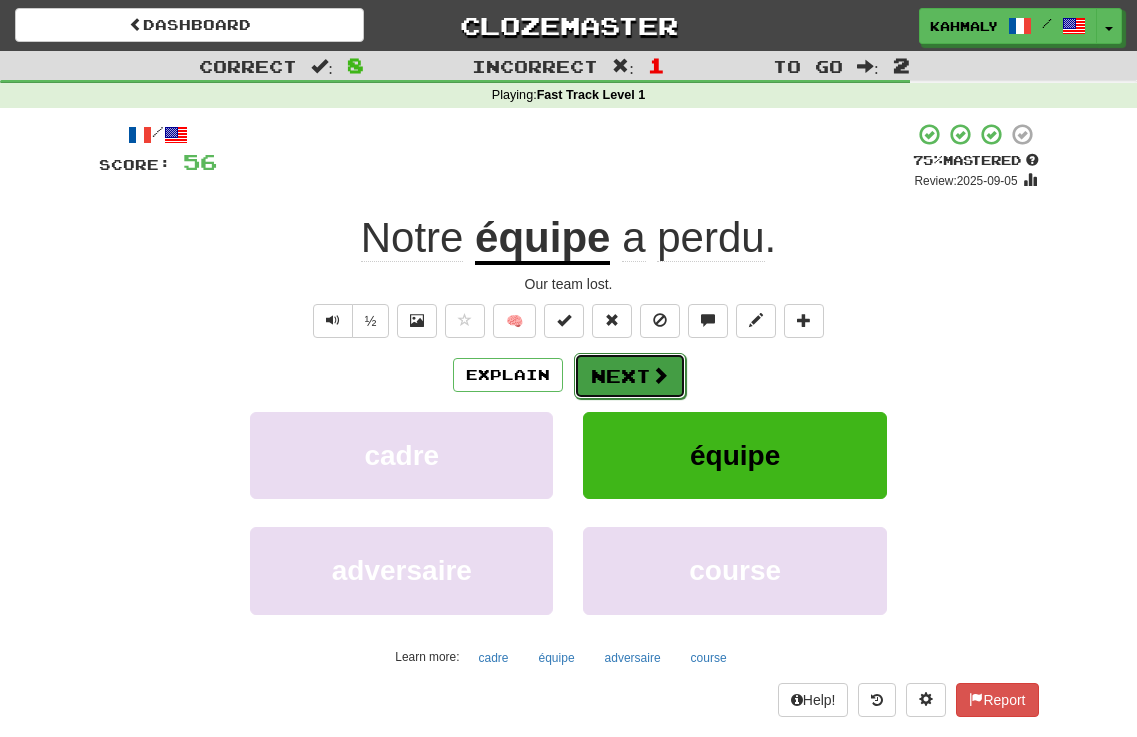 click on "Next" at bounding box center [630, 376] 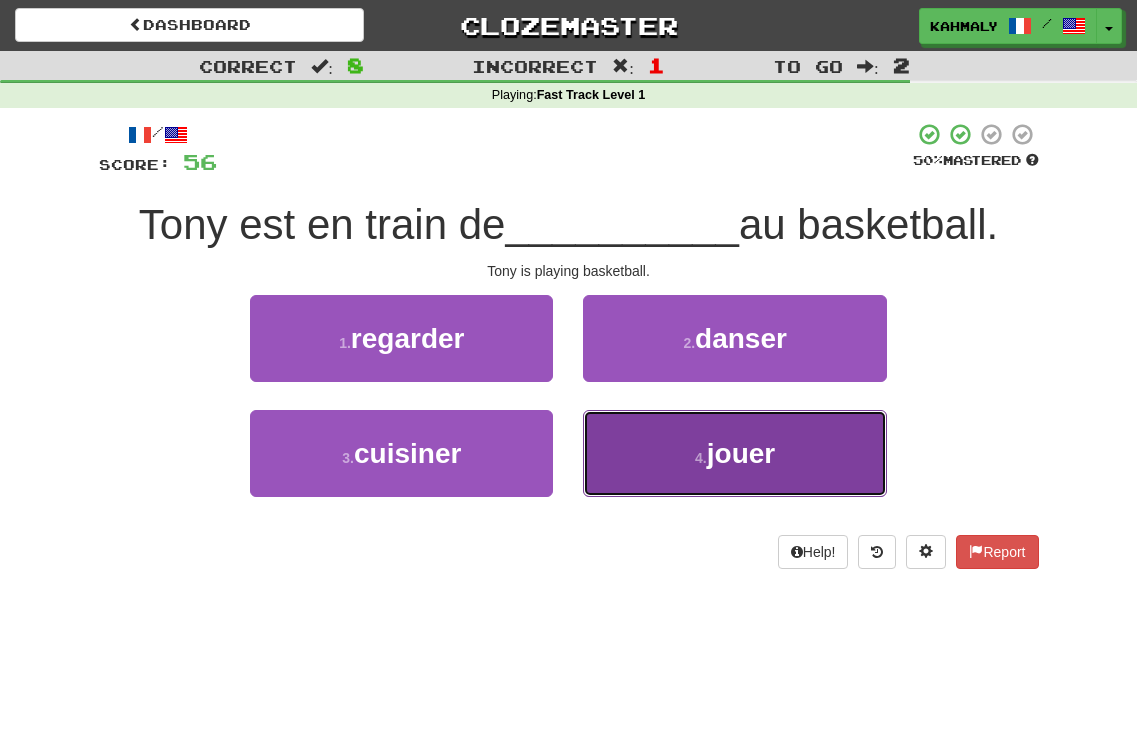 click on "4 ." at bounding box center [701, 458] 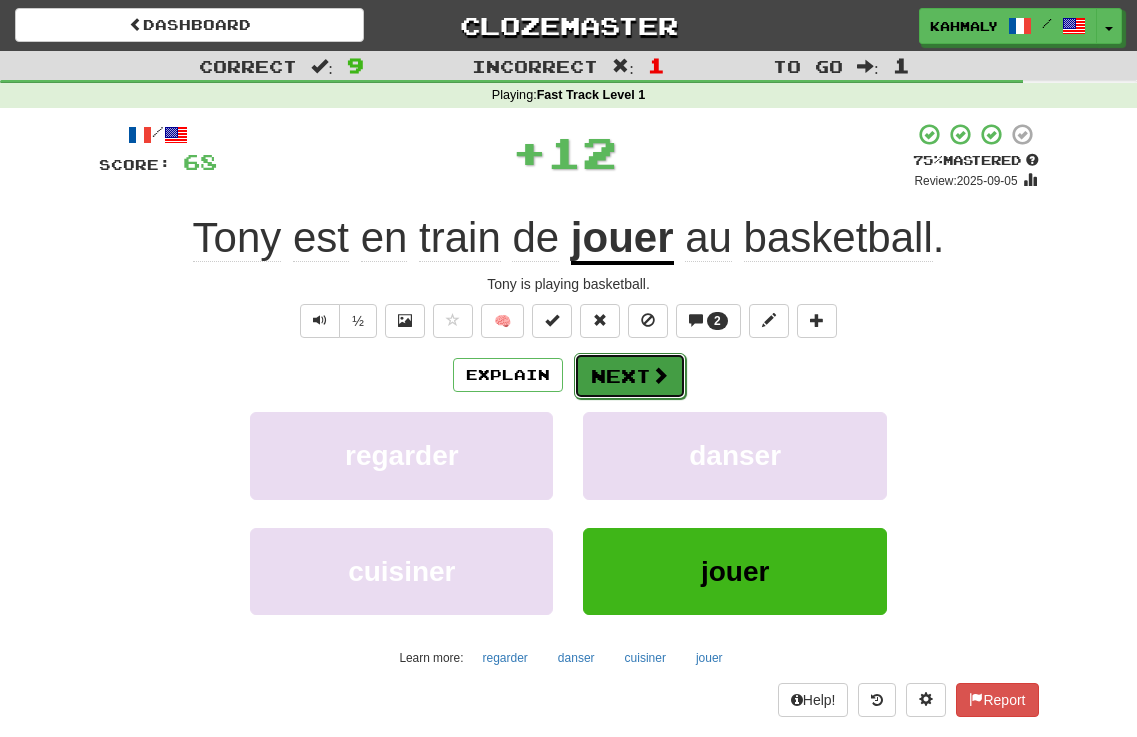 click on "Next" at bounding box center [630, 376] 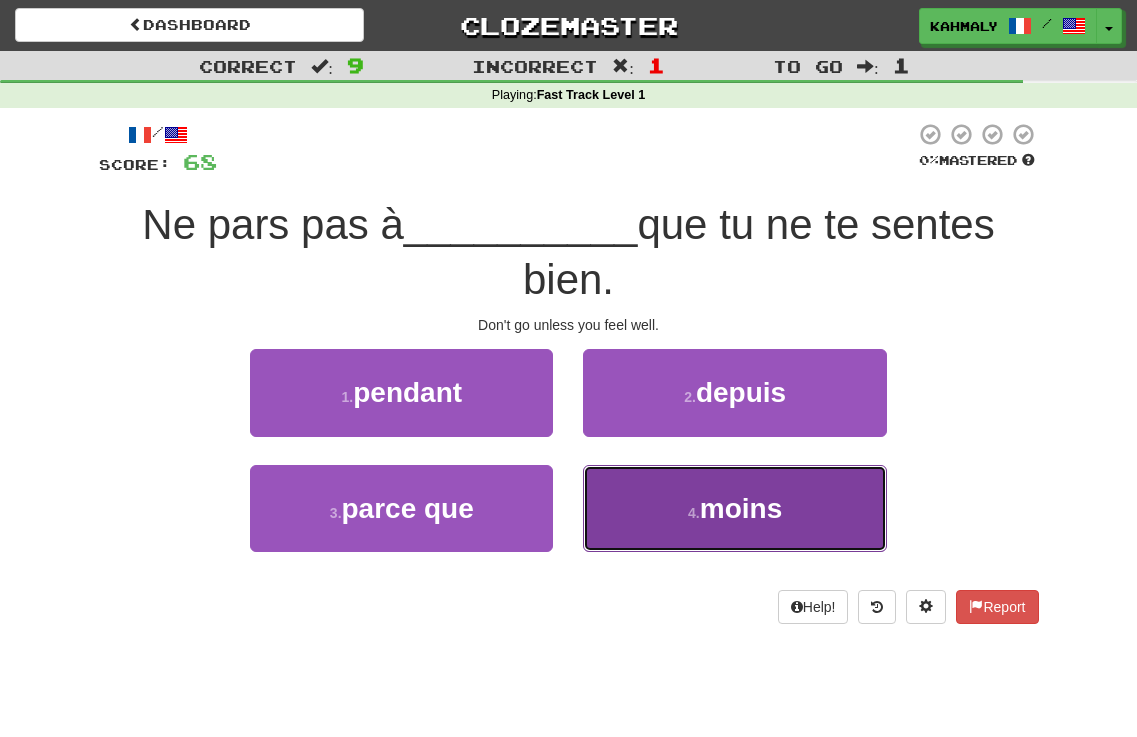 click on "4 .  moins" at bounding box center [734, 508] 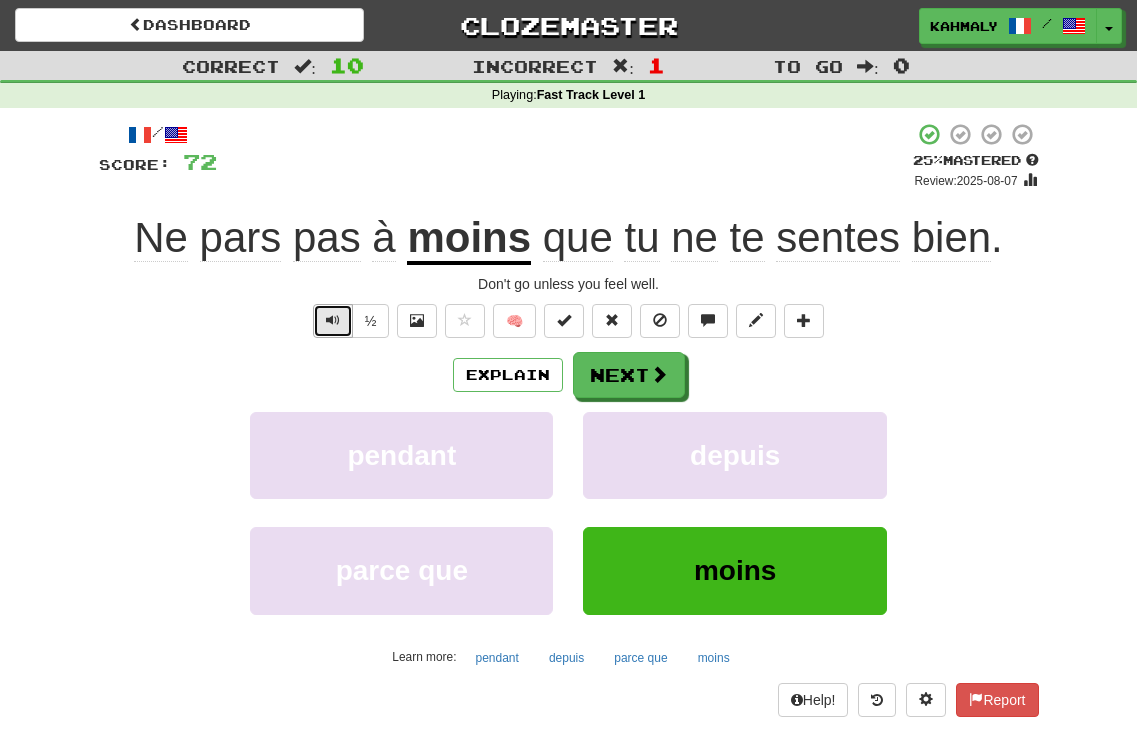 click at bounding box center [333, 320] 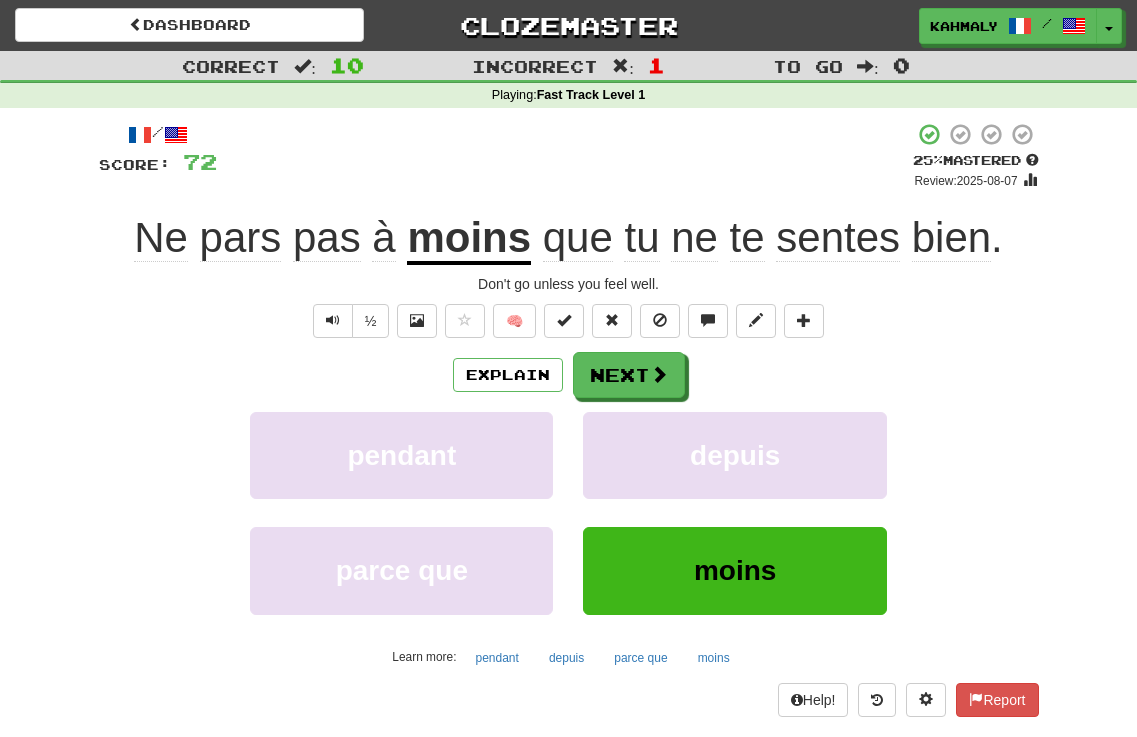 click on "Explain Next pendant depuis parce que moins Learn more: pendant depuis parce que moins" at bounding box center (569, 512) 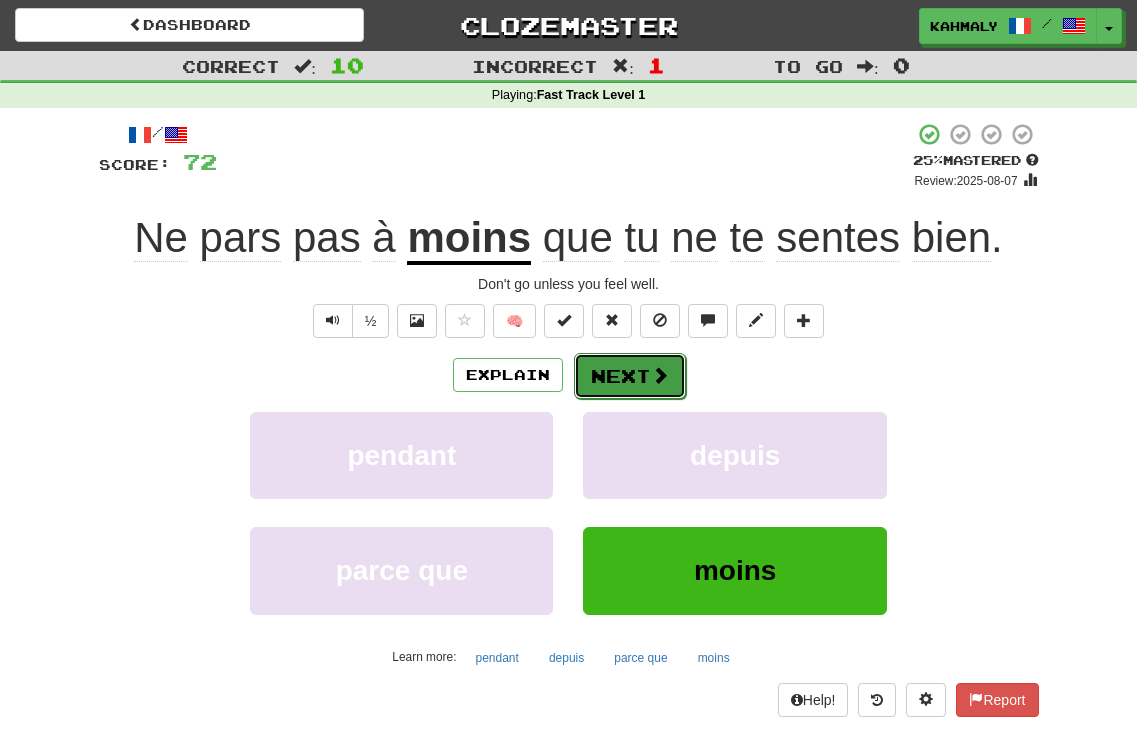 click on "Next" at bounding box center (630, 376) 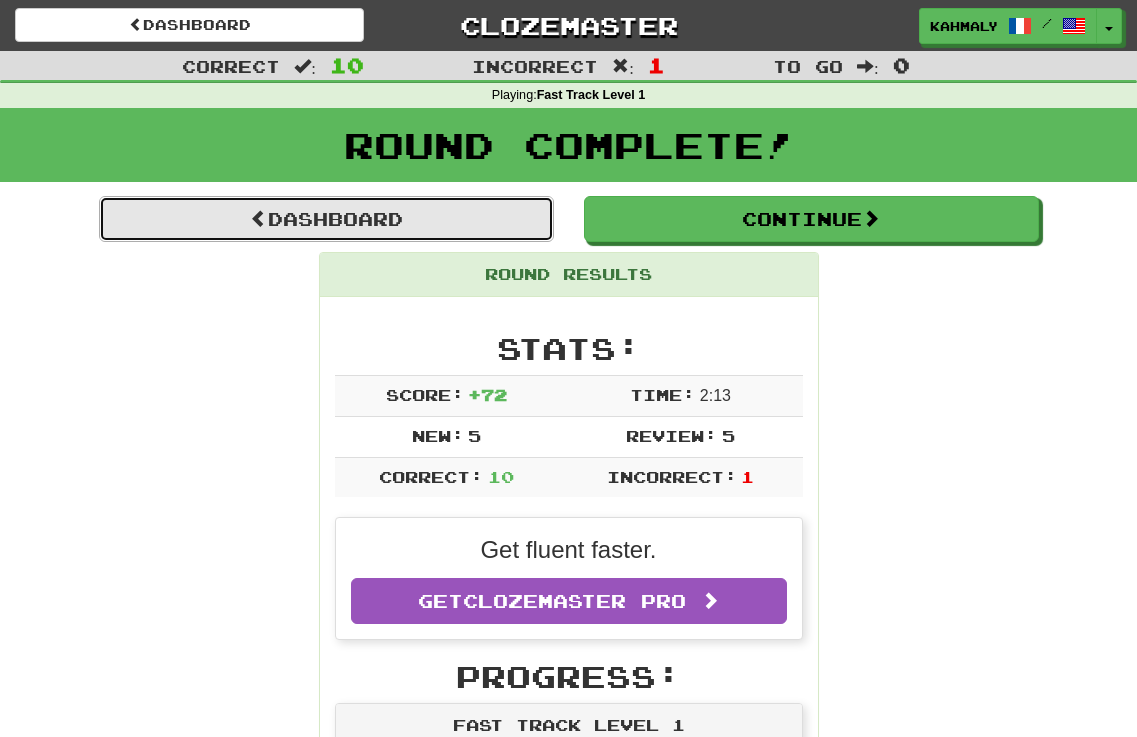 click on "Dashboard" at bounding box center [326, 219] 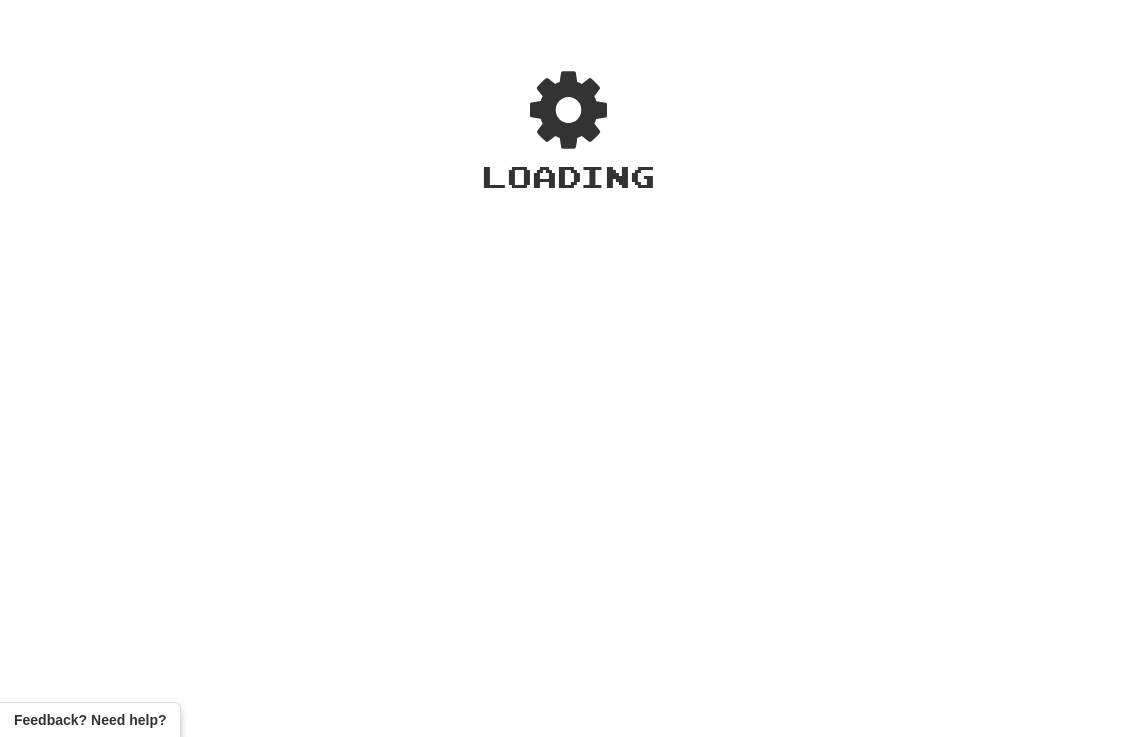 scroll, scrollTop: 0, scrollLeft: 0, axis: both 